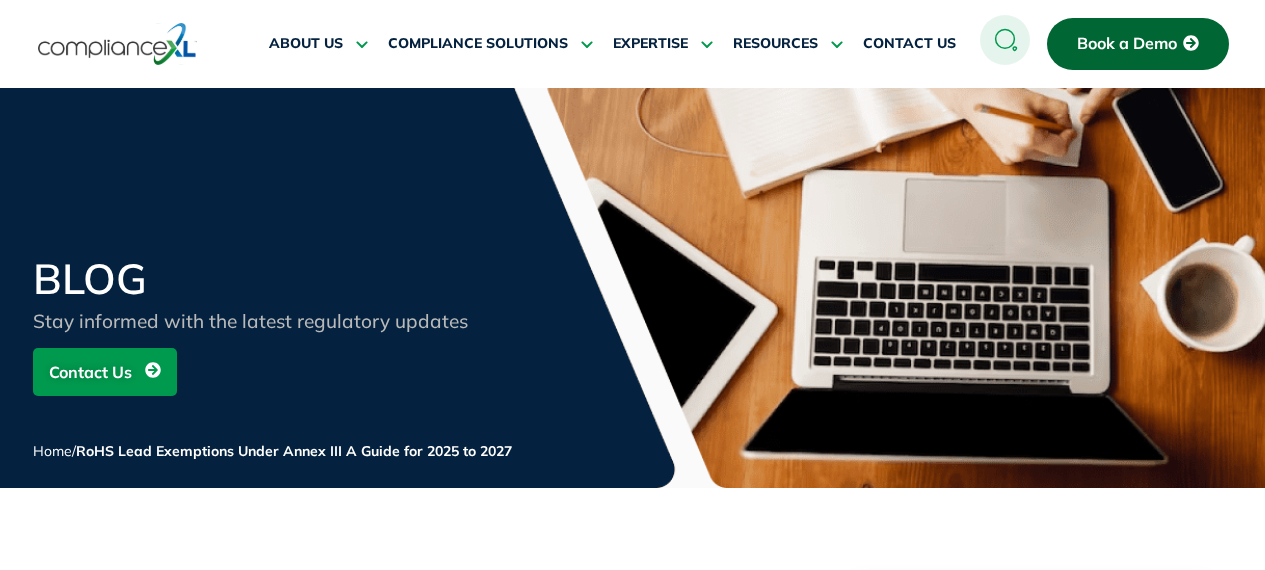 scroll, scrollTop: 226, scrollLeft: 0, axis: vertical 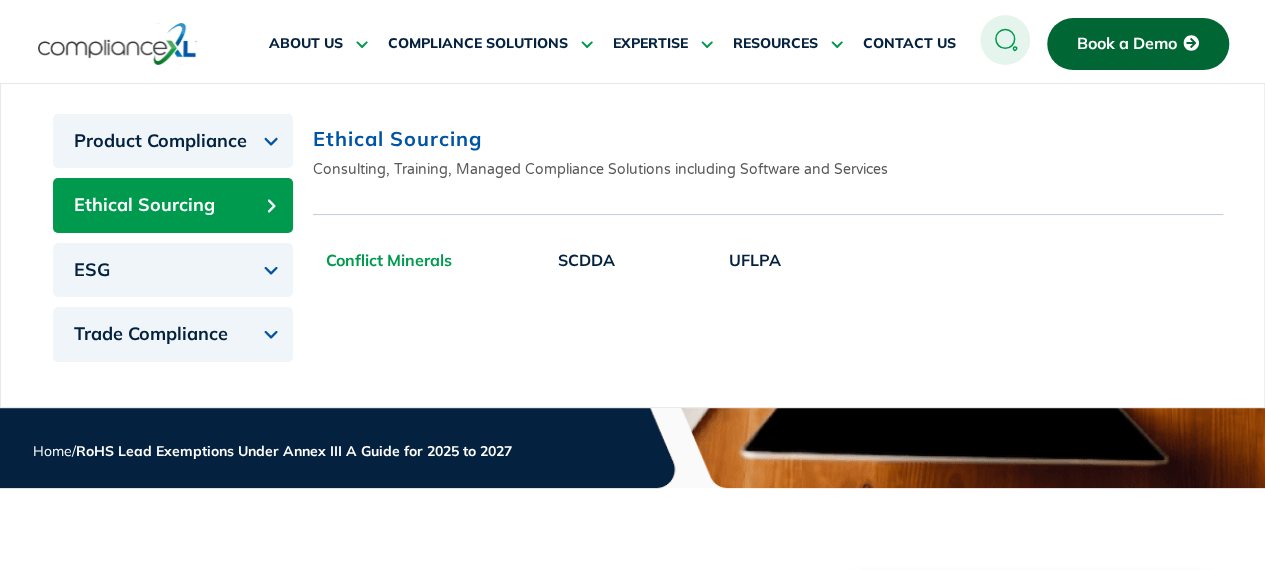 click on "Conflict Minerals" 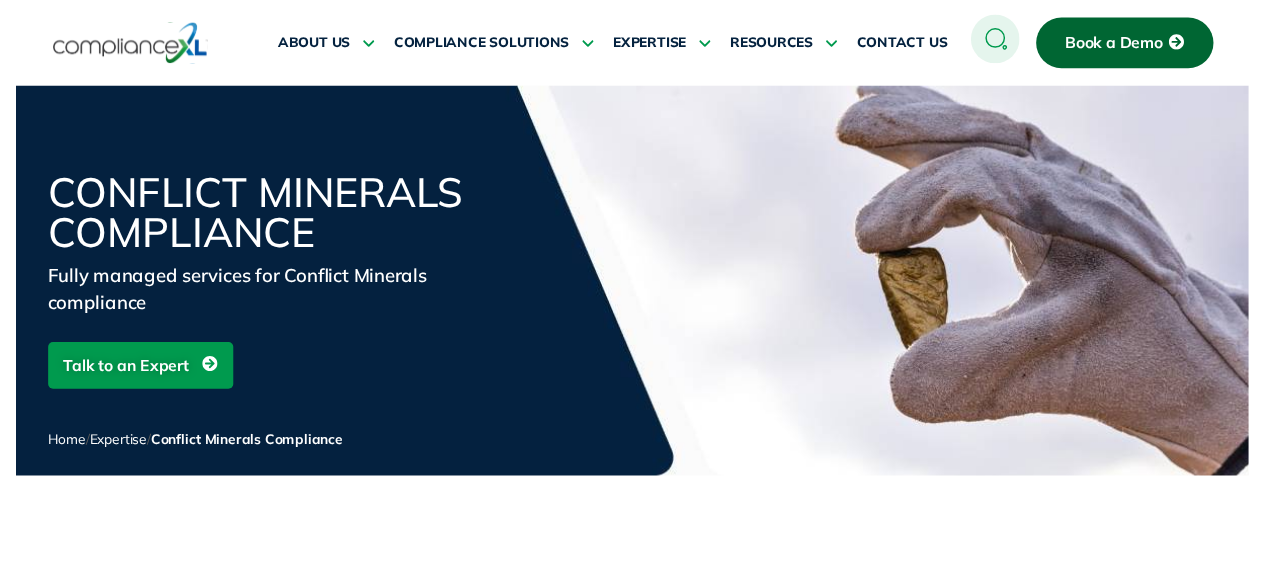 scroll, scrollTop: 0, scrollLeft: 0, axis: both 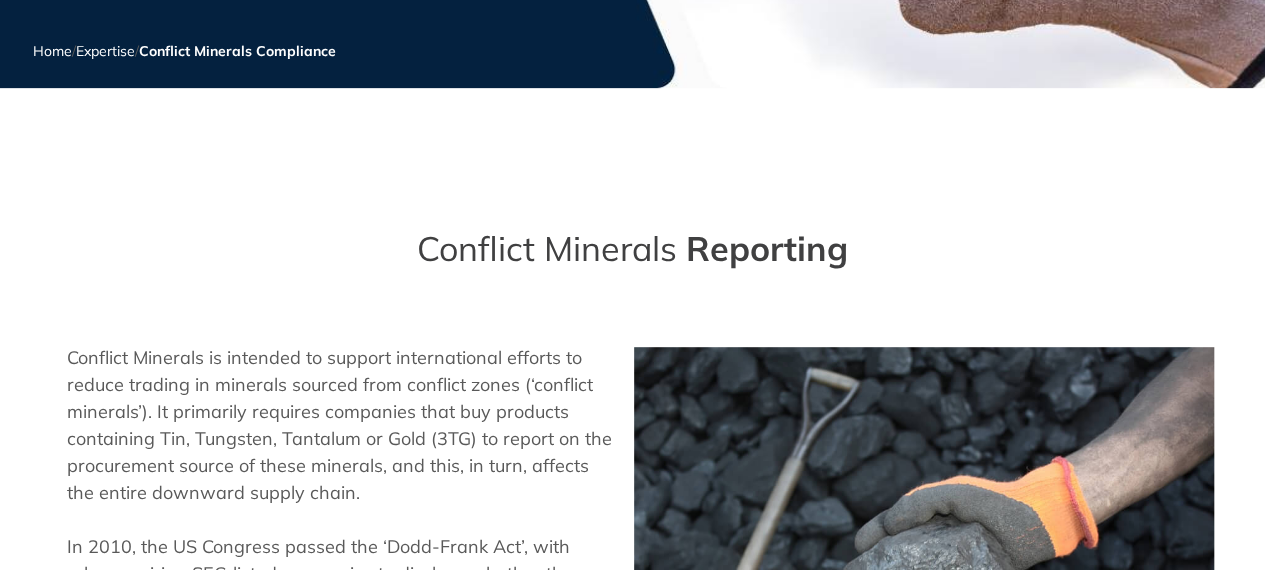 drag, startPoint x: 423, startPoint y: 255, endPoint x: 958, endPoint y: 254, distance: 535.0009 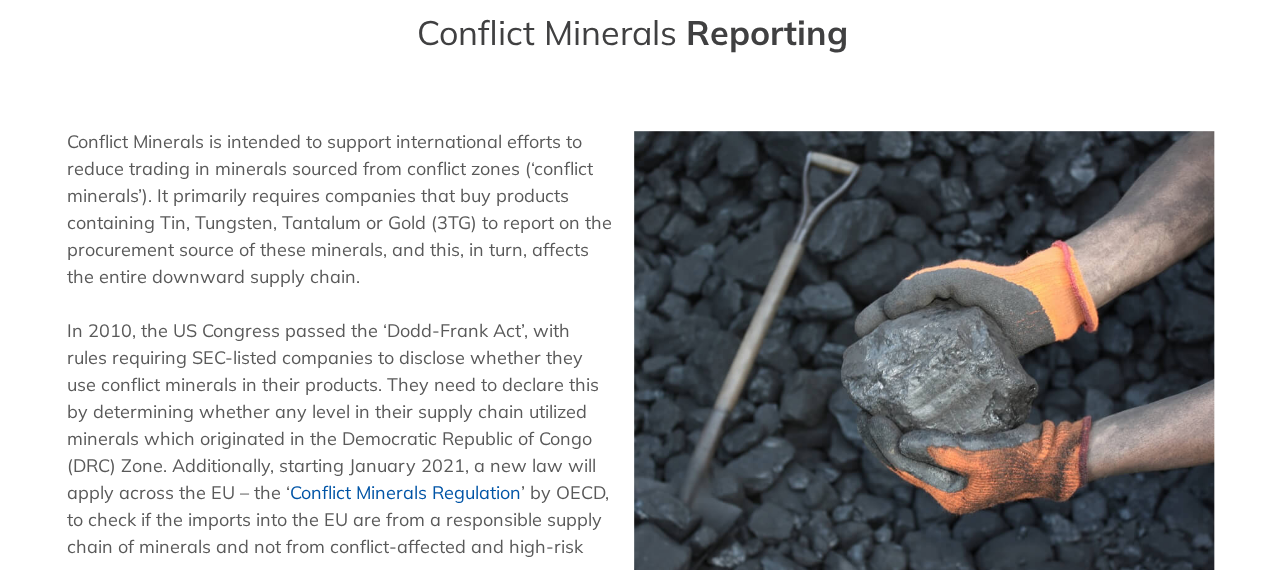 scroll, scrollTop: 700, scrollLeft: 0, axis: vertical 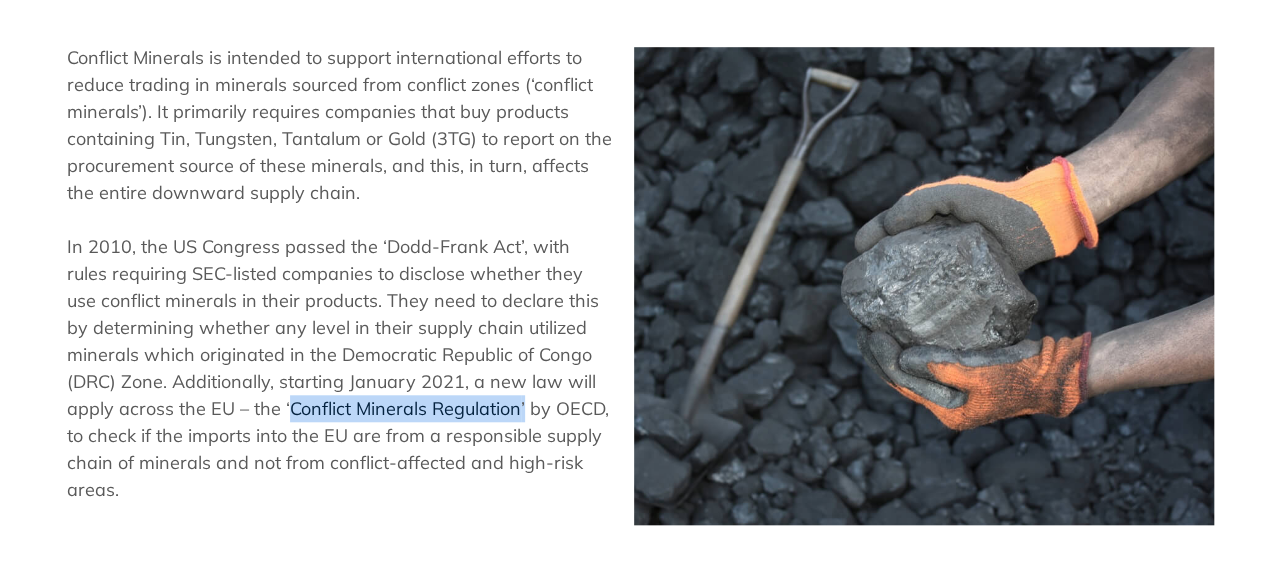drag, startPoint x: 522, startPoint y: 403, endPoint x: 286, endPoint y: 409, distance: 236.07626 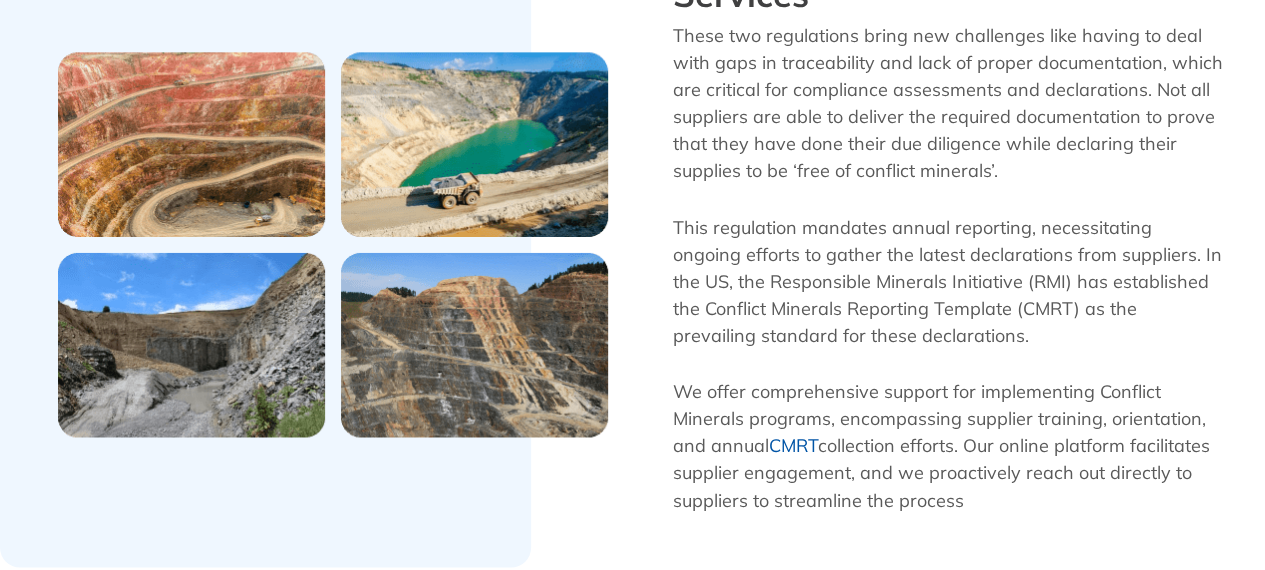 scroll, scrollTop: 1500, scrollLeft: 0, axis: vertical 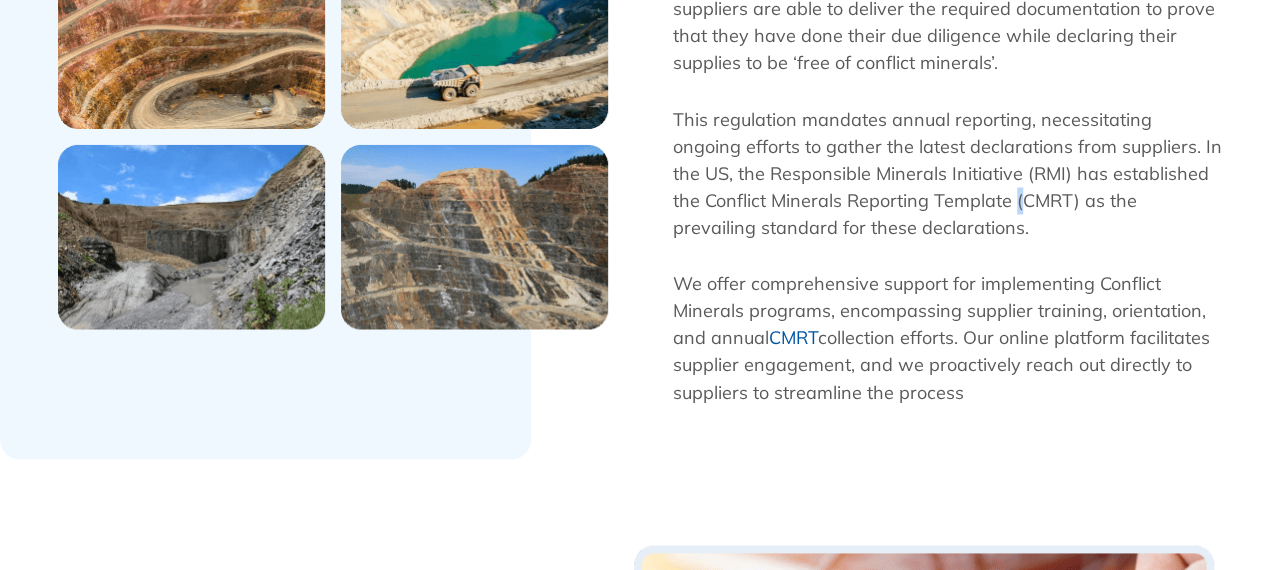 click on "This regulation mandates annual reporting, necessitating ongoing efforts to gather the latest declarations from suppliers. In the US, the Responsible Minerals Initiative (RMI) has established the Conflict Minerals Reporting Template (CMRT) as the prevailing standard for these declarations." at bounding box center (948, 173) 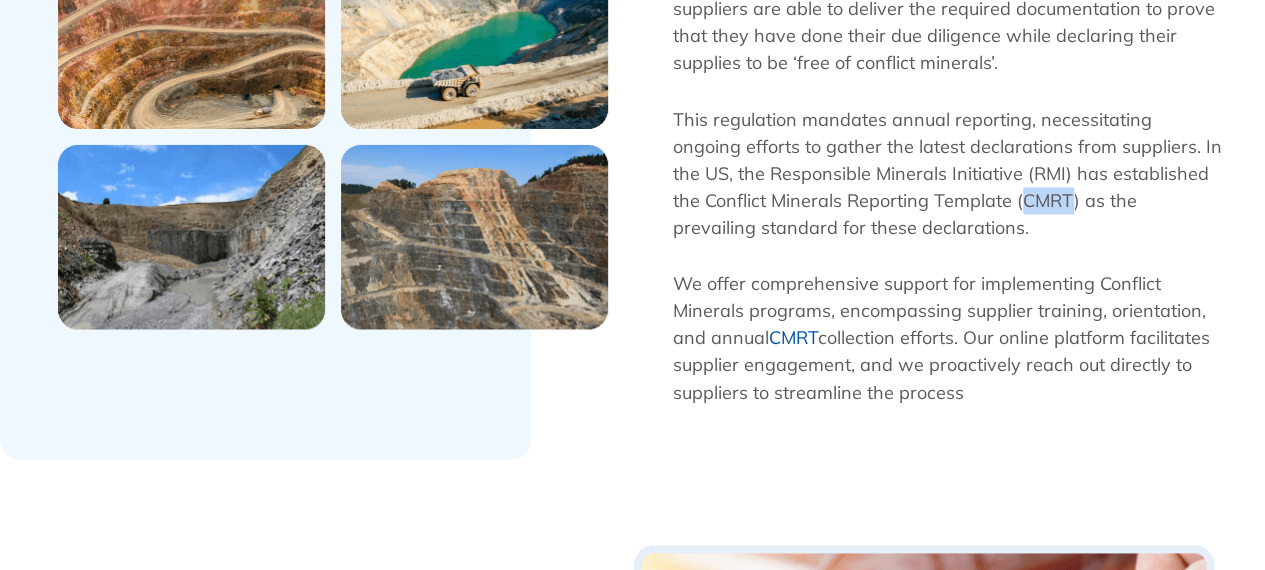 copy on "CMRT" 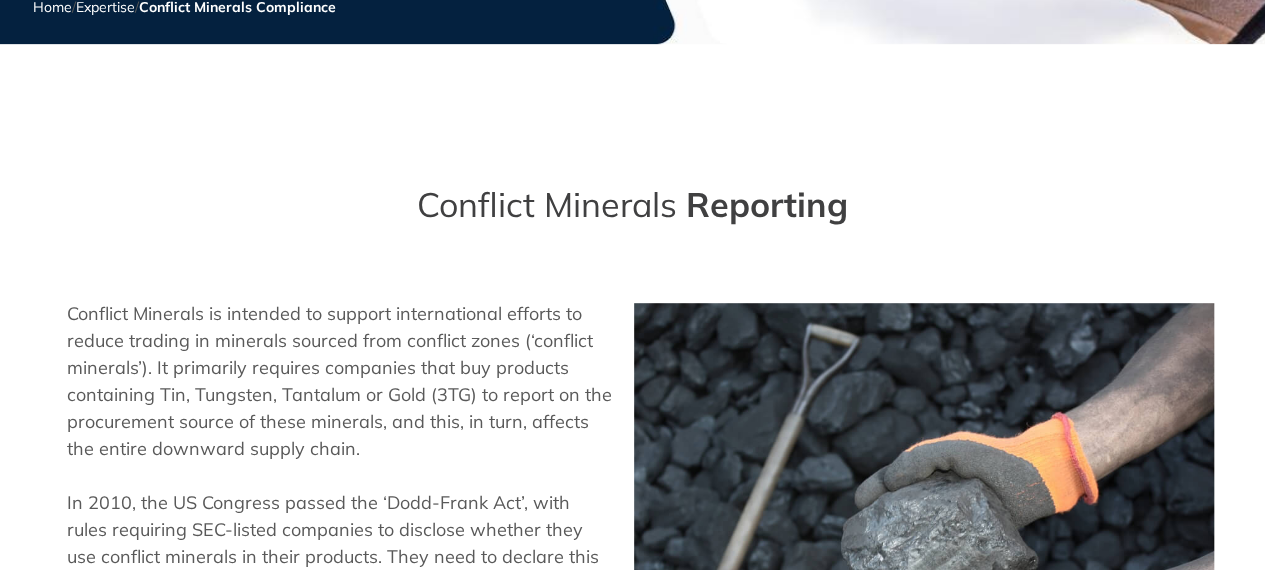 scroll, scrollTop: 0, scrollLeft: 0, axis: both 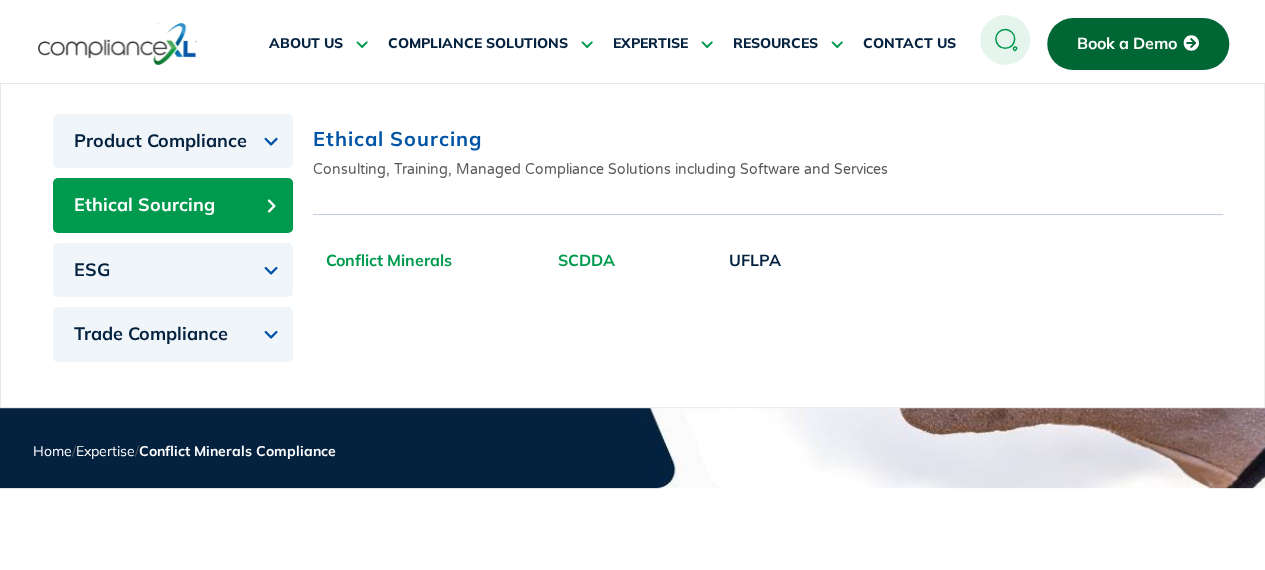 click on "SCDDA" 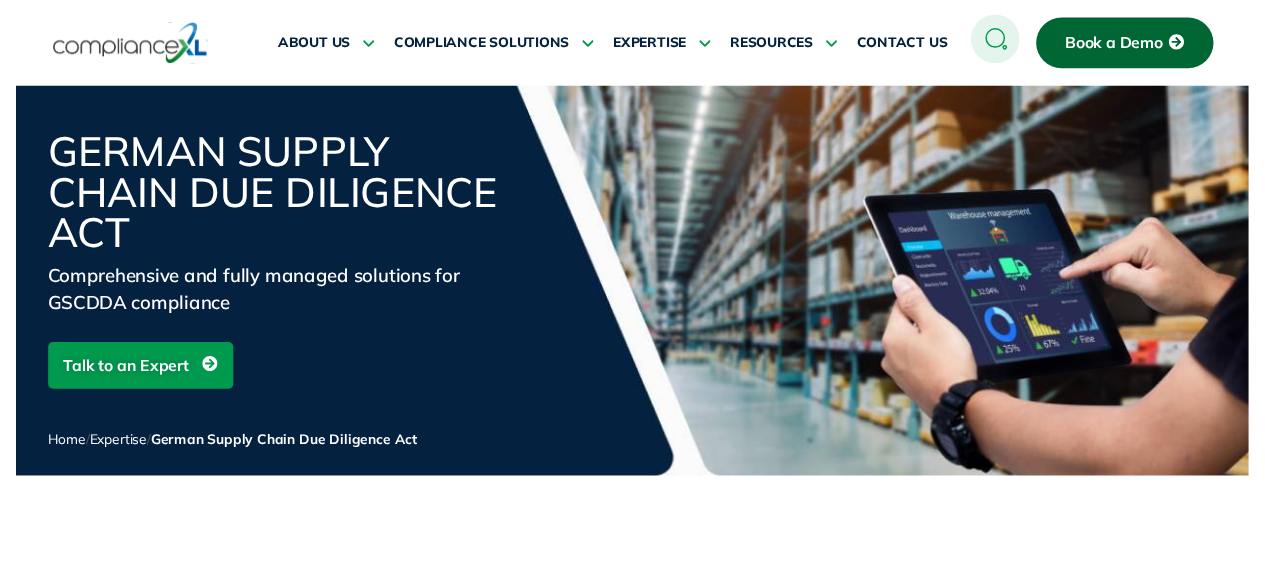 scroll, scrollTop: 0, scrollLeft: 0, axis: both 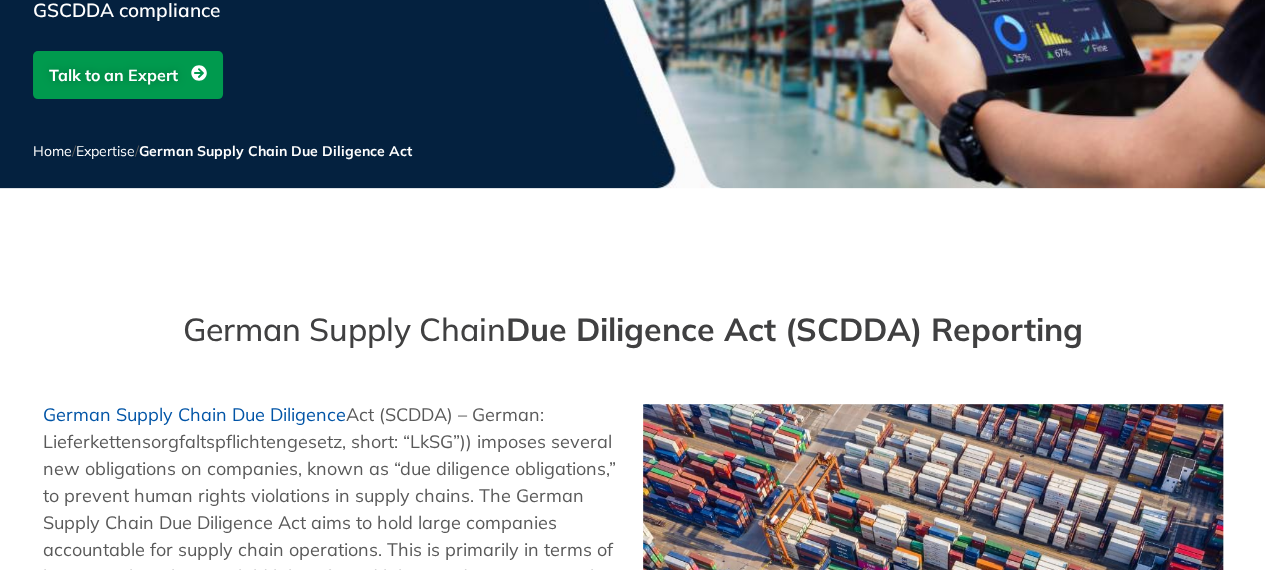drag, startPoint x: 180, startPoint y: 329, endPoint x: 507, endPoint y: 339, distance: 327.15286 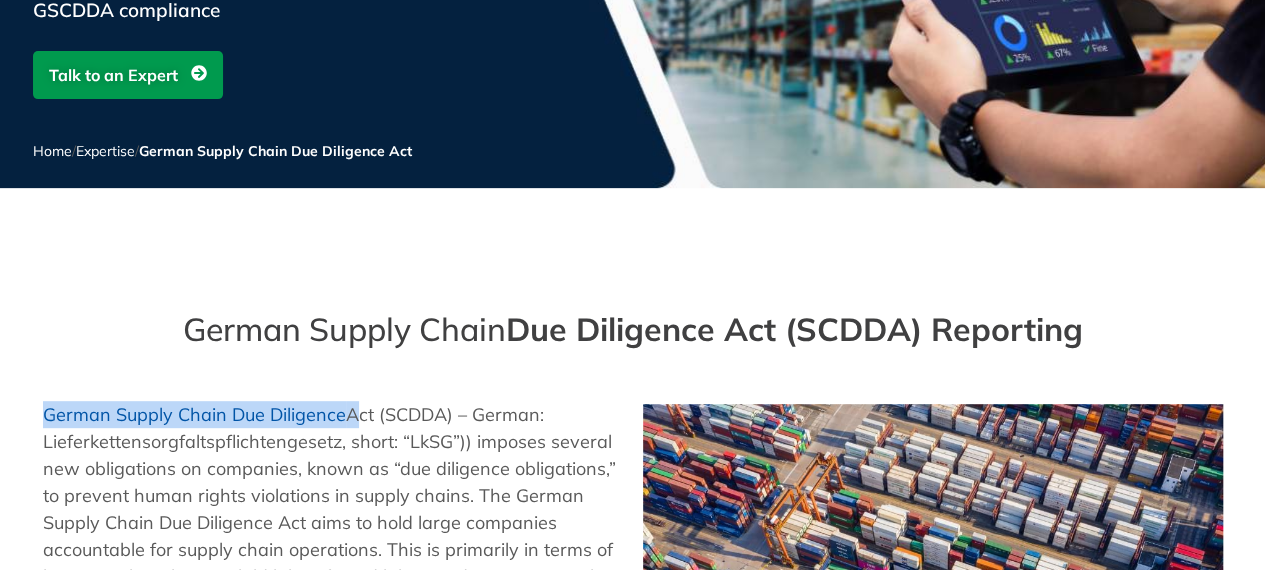 drag, startPoint x: 345, startPoint y: 409, endPoint x: 0, endPoint y: 412, distance: 345.01303 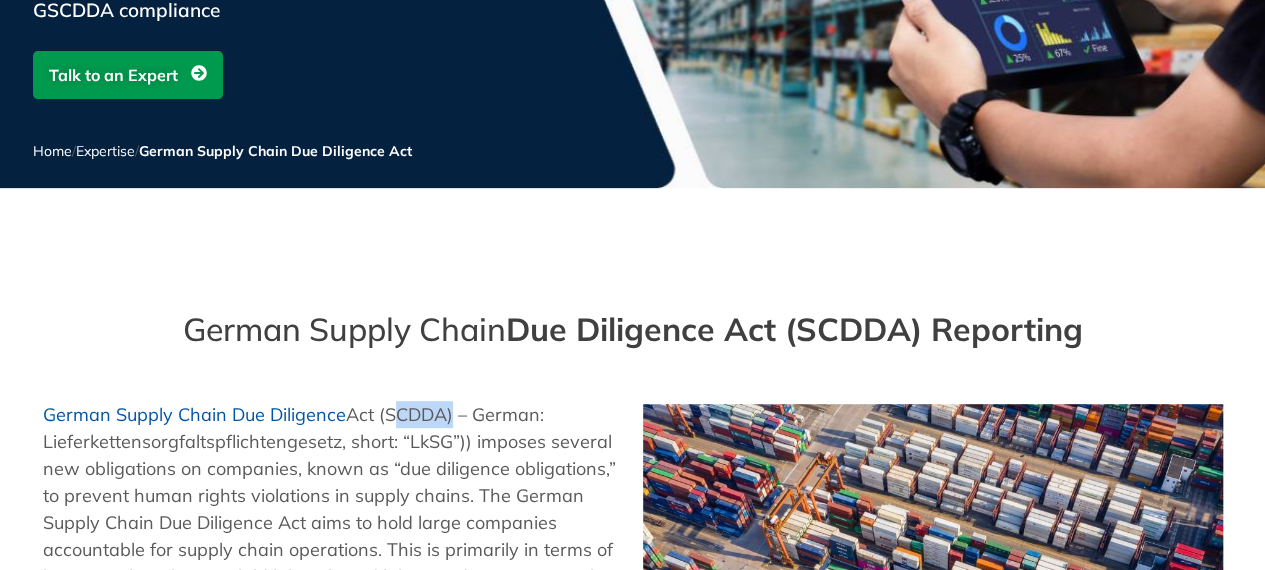 drag, startPoint x: 389, startPoint y: 407, endPoint x: 452, endPoint y: 411, distance: 63.126858 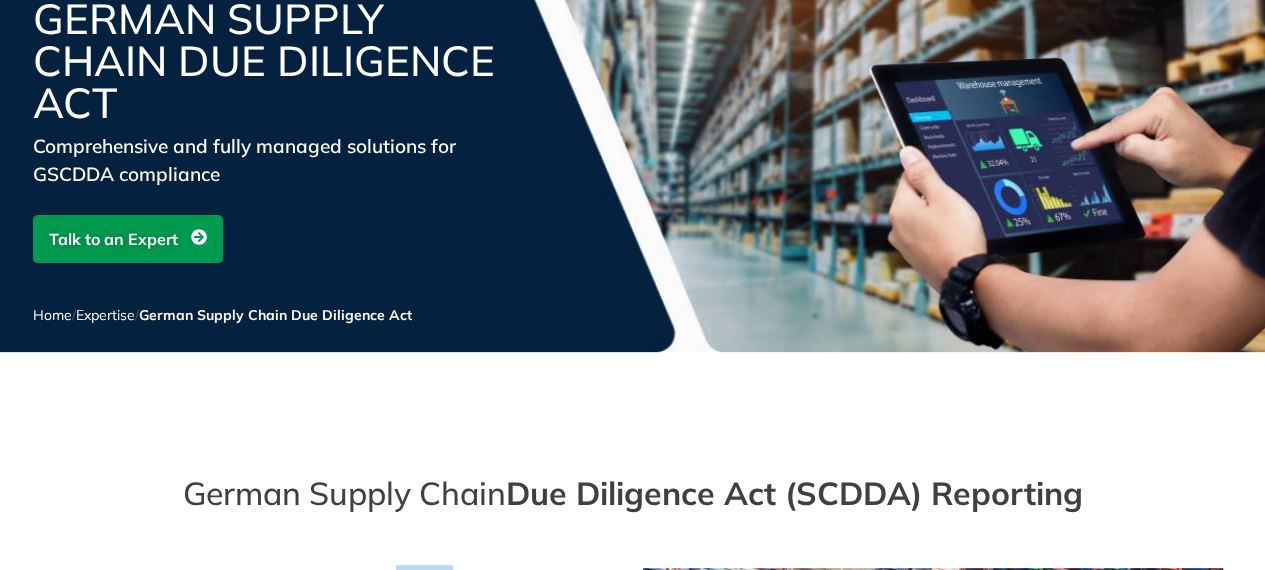 scroll, scrollTop: 100, scrollLeft: 0, axis: vertical 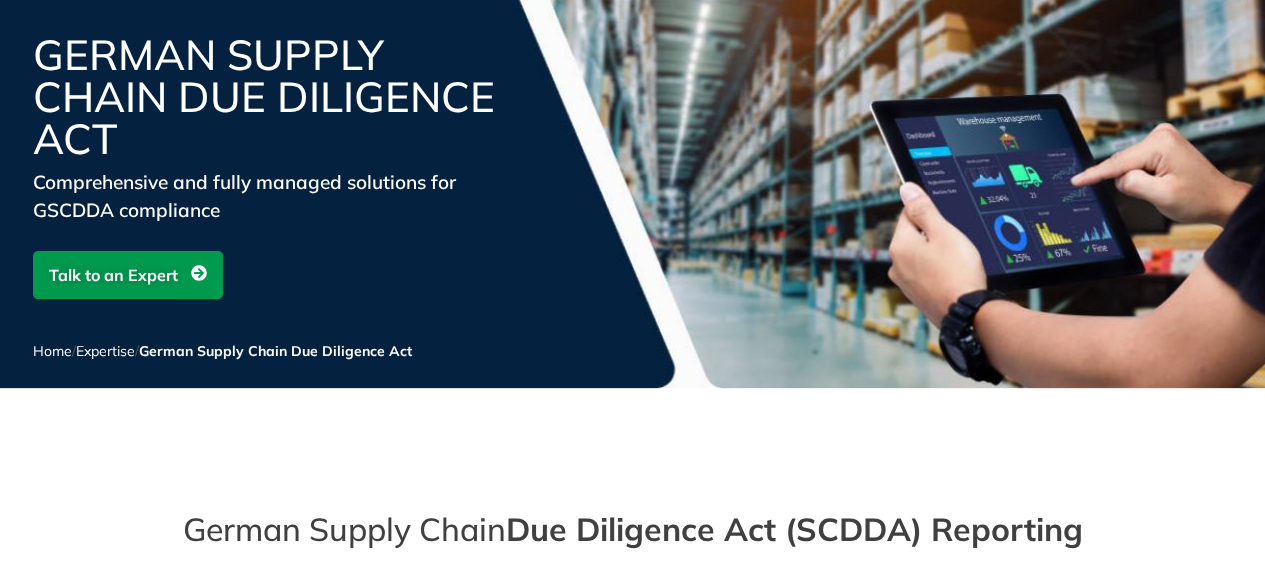 click on "[COUNTRY] Supply Chain Due Diligence Act
Comprehensive and fully managed solutions for GSCDDA compliance
Talk to an Expert
Home  /  Expertise  /  [COUNTRY] Supply Chain Due Diligence Act" at bounding box center (632, 223) 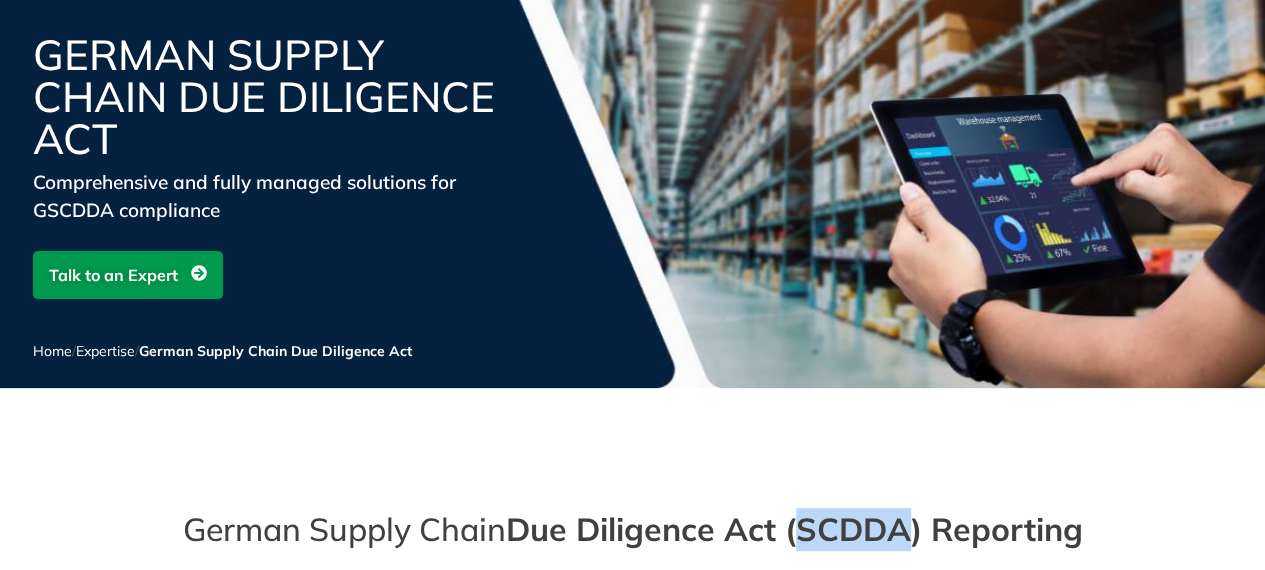drag, startPoint x: 808, startPoint y: 528, endPoint x: 906, endPoint y: 525, distance: 98.045906 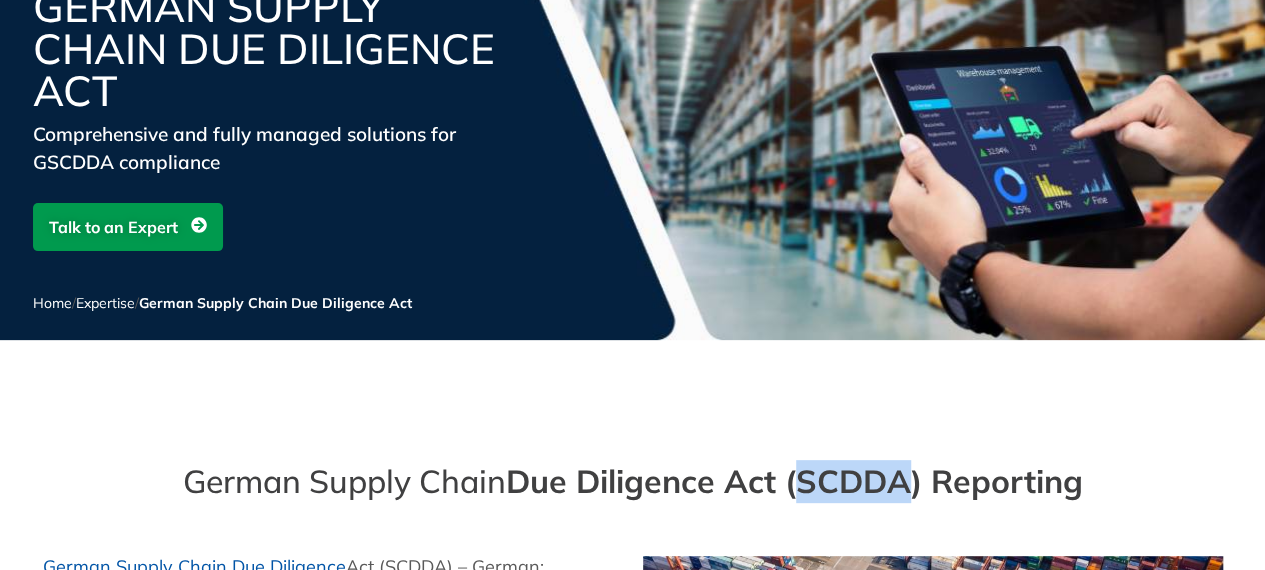 scroll, scrollTop: 0, scrollLeft: 0, axis: both 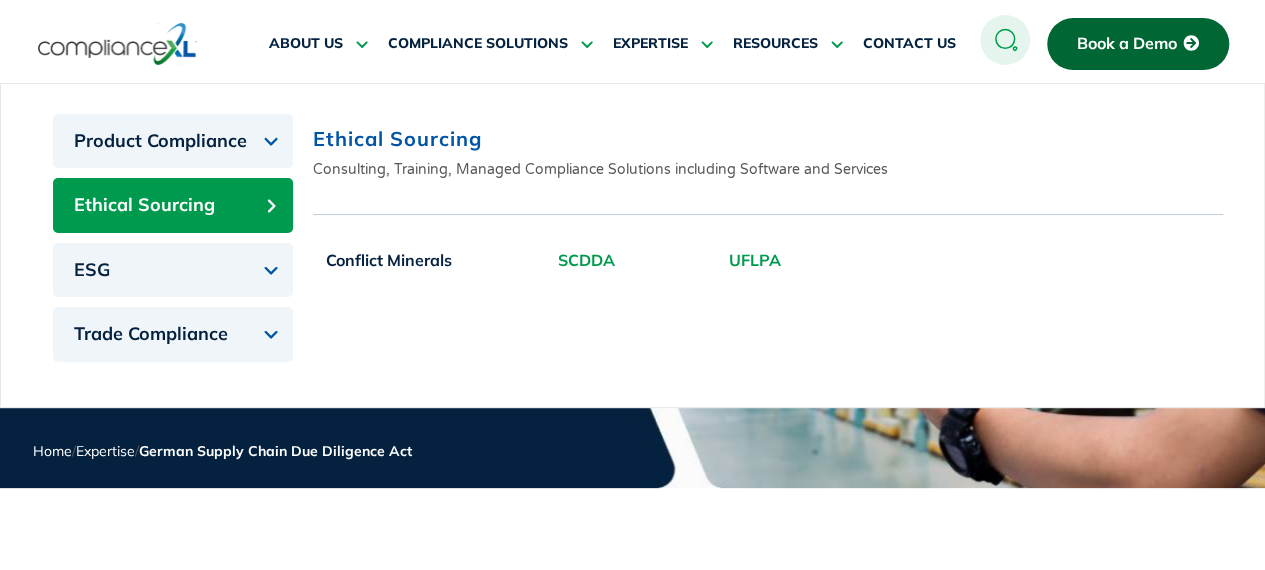 click on "UFLPA" 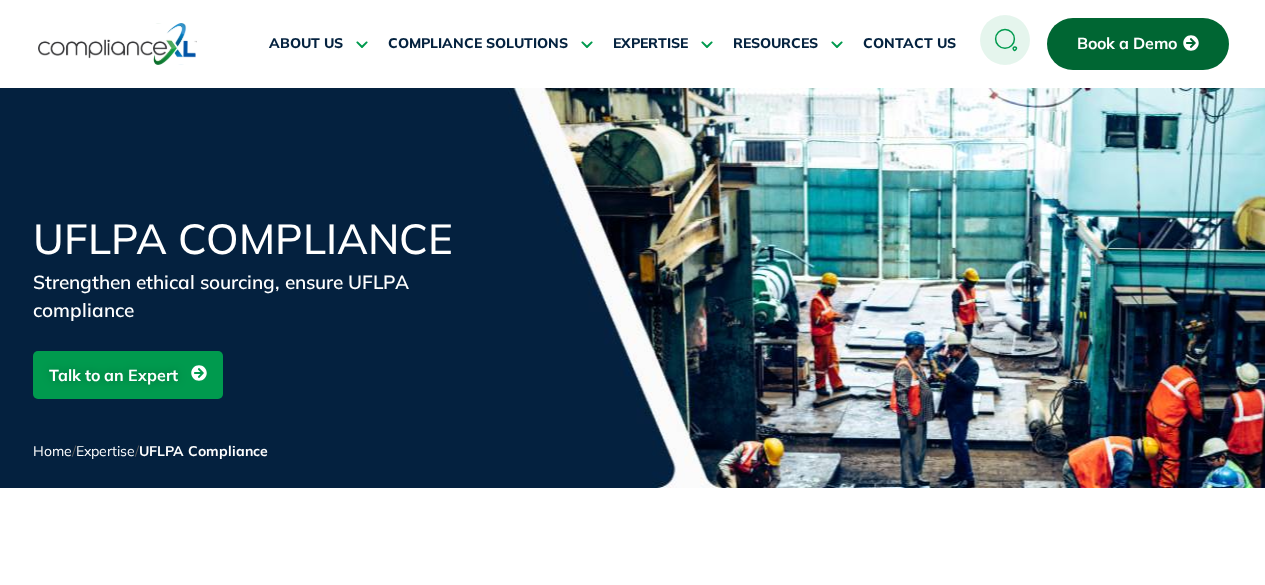scroll, scrollTop: 0, scrollLeft: 0, axis: both 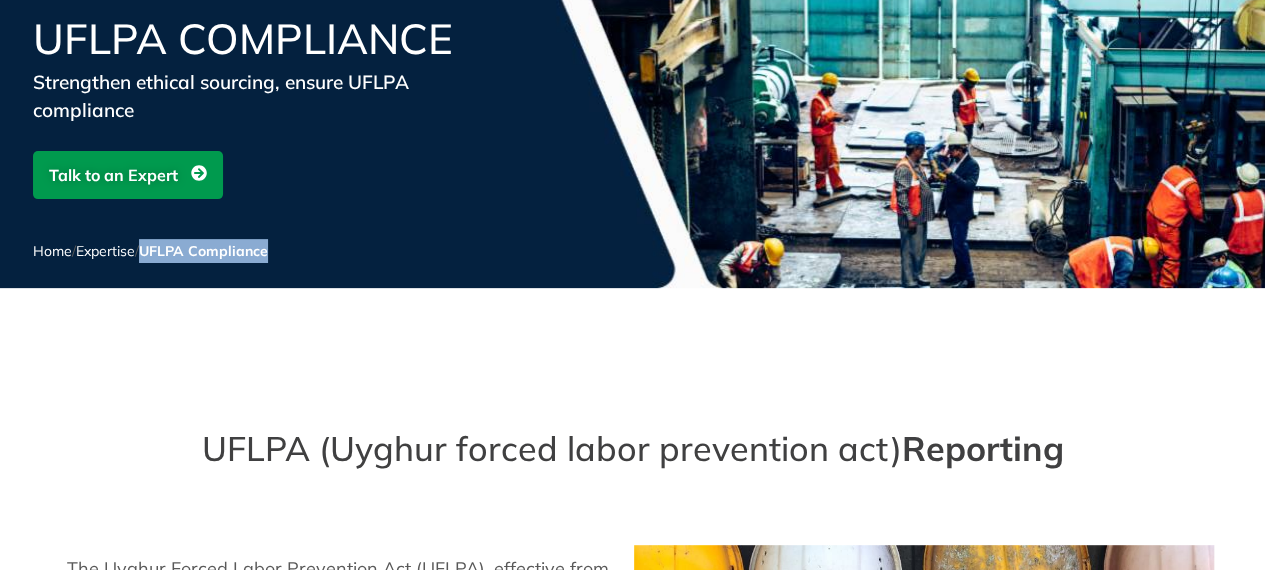 drag, startPoint x: 349, startPoint y: 240, endPoint x: 156, endPoint y: 251, distance: 193.31322 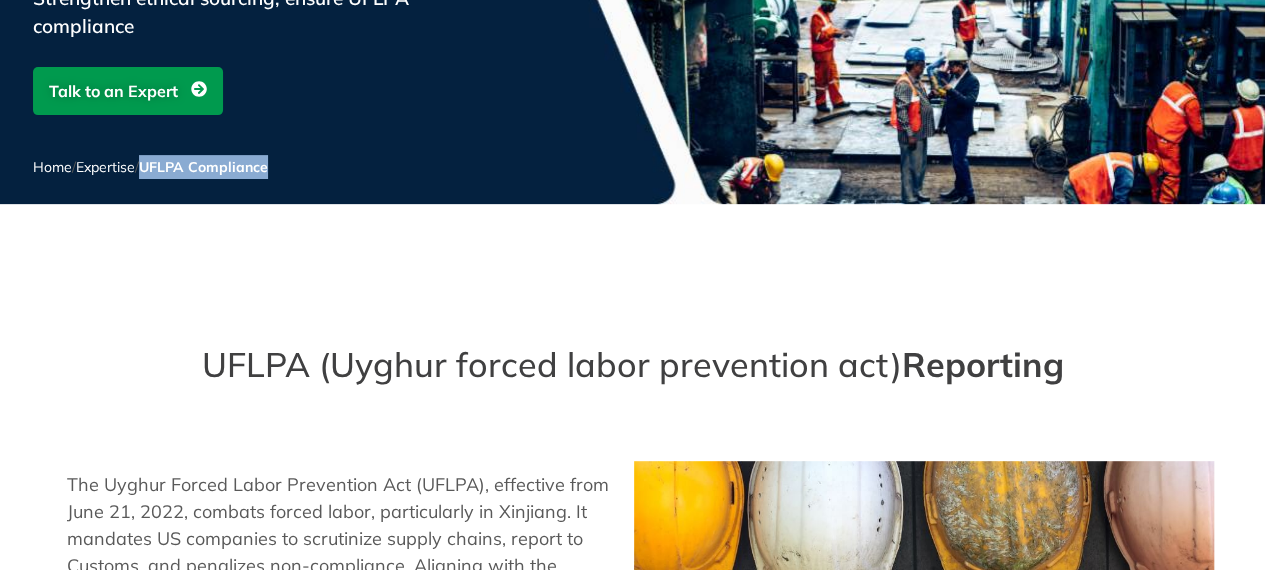 scroll, scrollTop: 400, scrollLeft: 0, axis: vertical 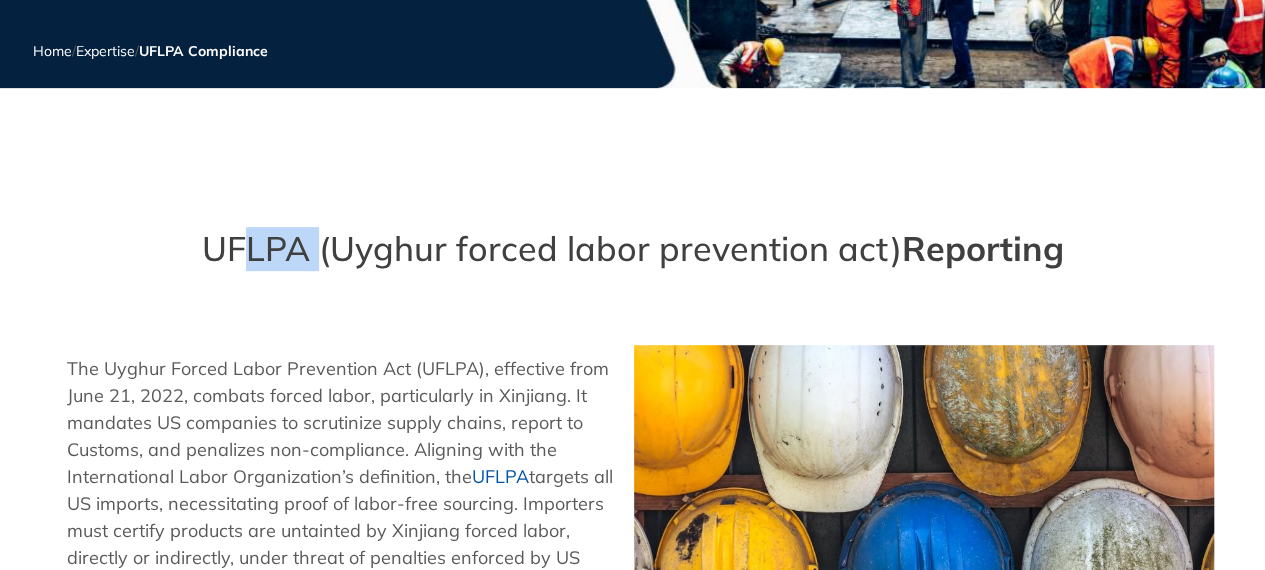 drag, startPoint x: 249, startPoint y: 244, endPoint x: 214, endPoint y: 245, distance: 35.014282 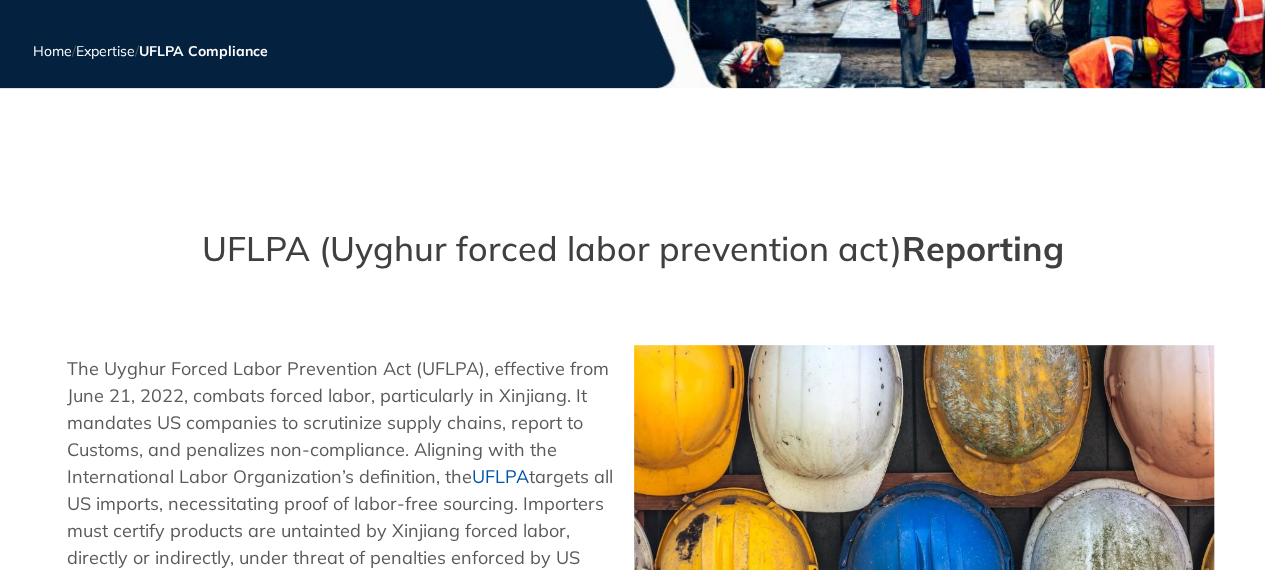 click on "UFLPA (Uyghur forced labor prevention act)
Reporting" at bounding box center (633, 249) 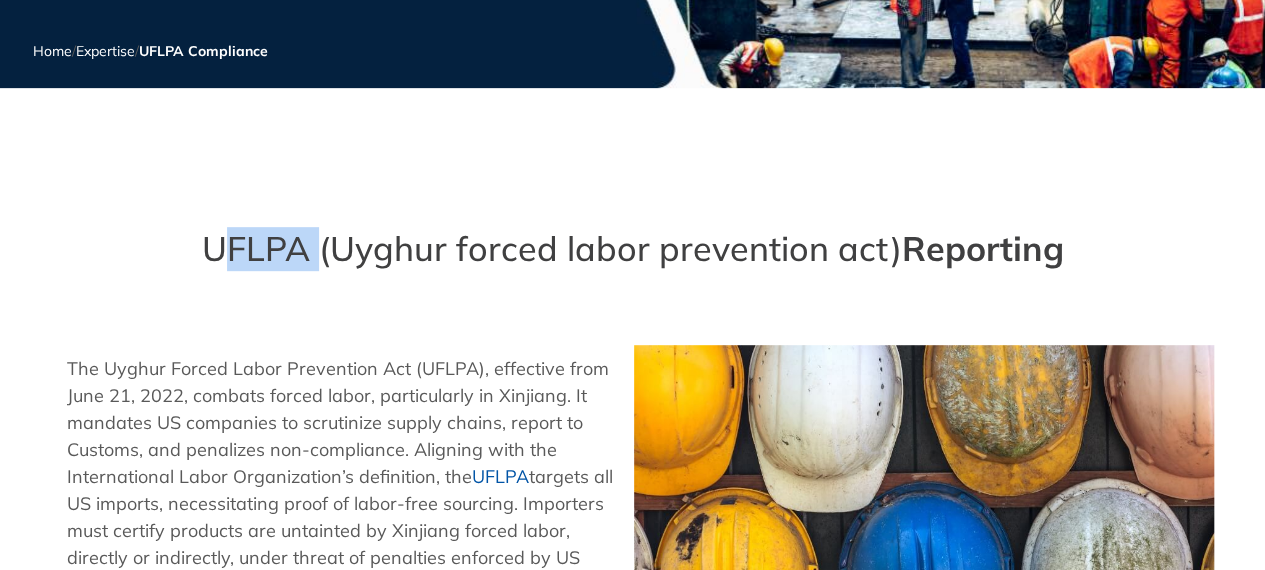 drag, startPoint x: 301, startPoint y: 250, endPoint x: 147, endPoint y: 250, distance: 154 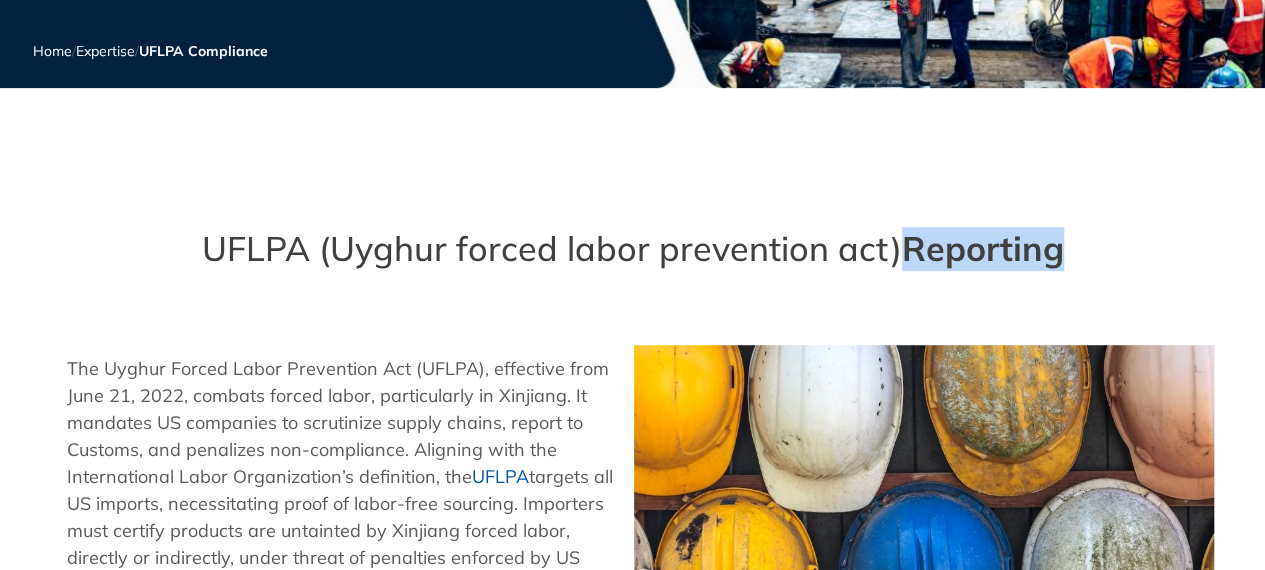 drag, startPoint x: 908, startPoint y: 235, endPoint x: 1074, endPoint y: 246, distance: 166.36406 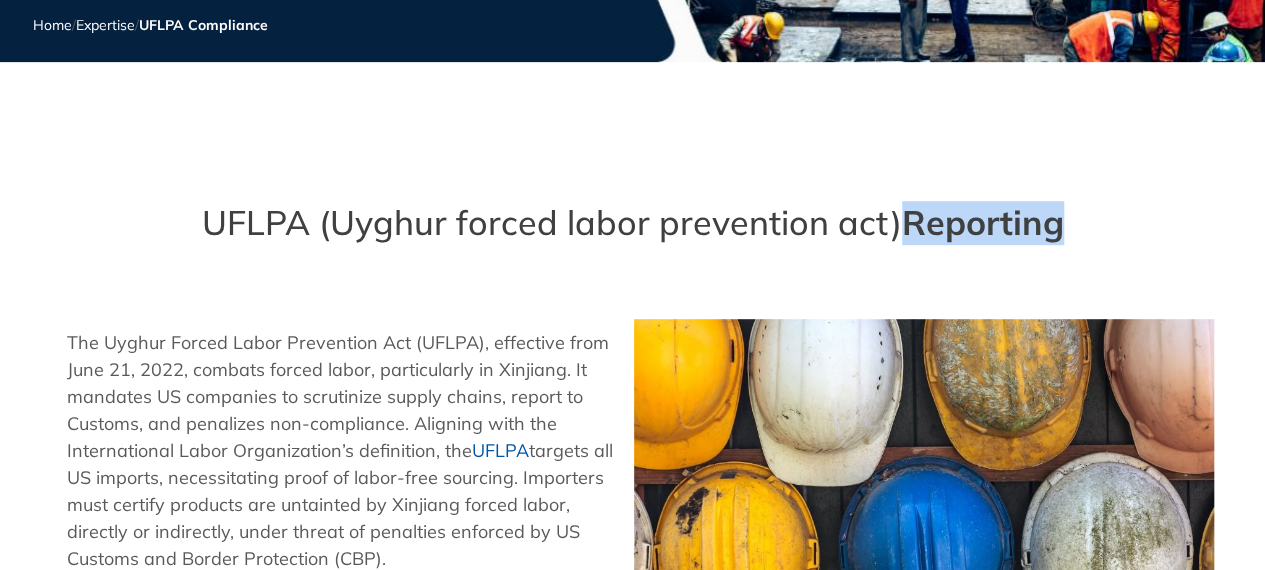 scroll, scrollTop: 500, scrollLeft: 0, axis: vertical 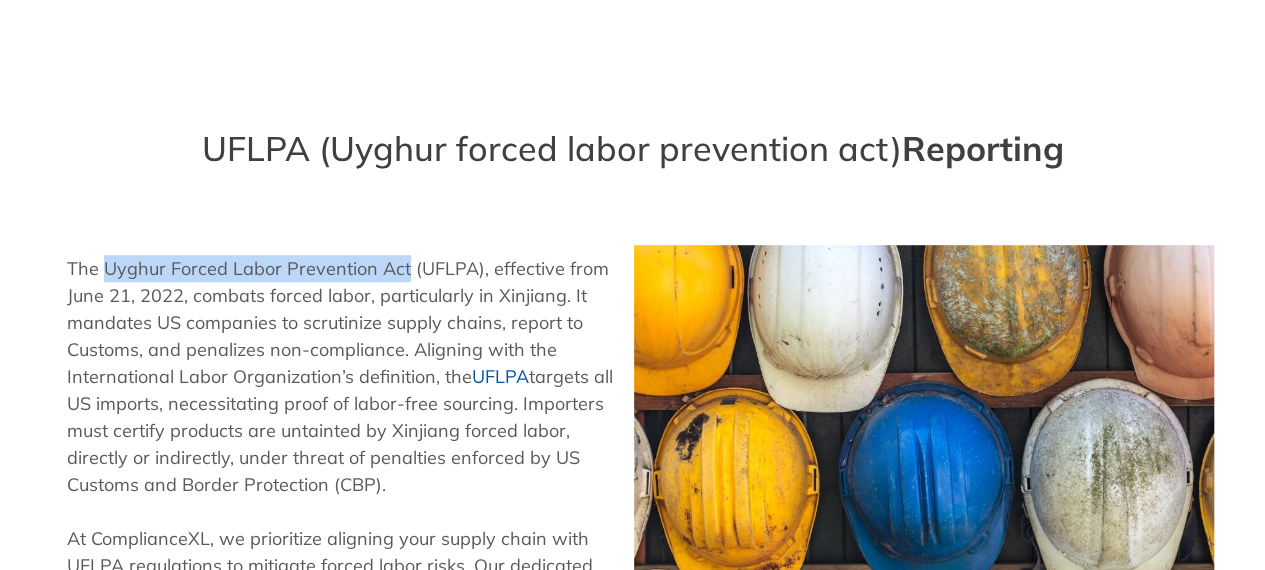 drag, startPoint x: 400, startPoint y: 269, endPoint x: 100, endPoint y: 265, distance: 300.02667 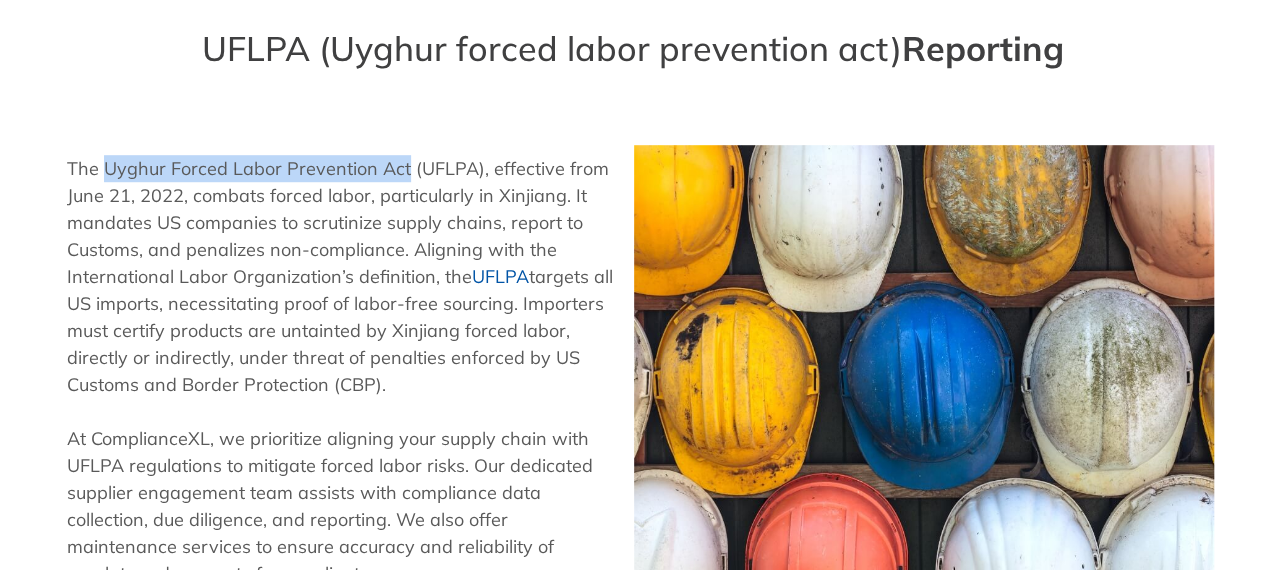 scroll, scrollTop: 700, scrollLeft: 0, axis: vertical 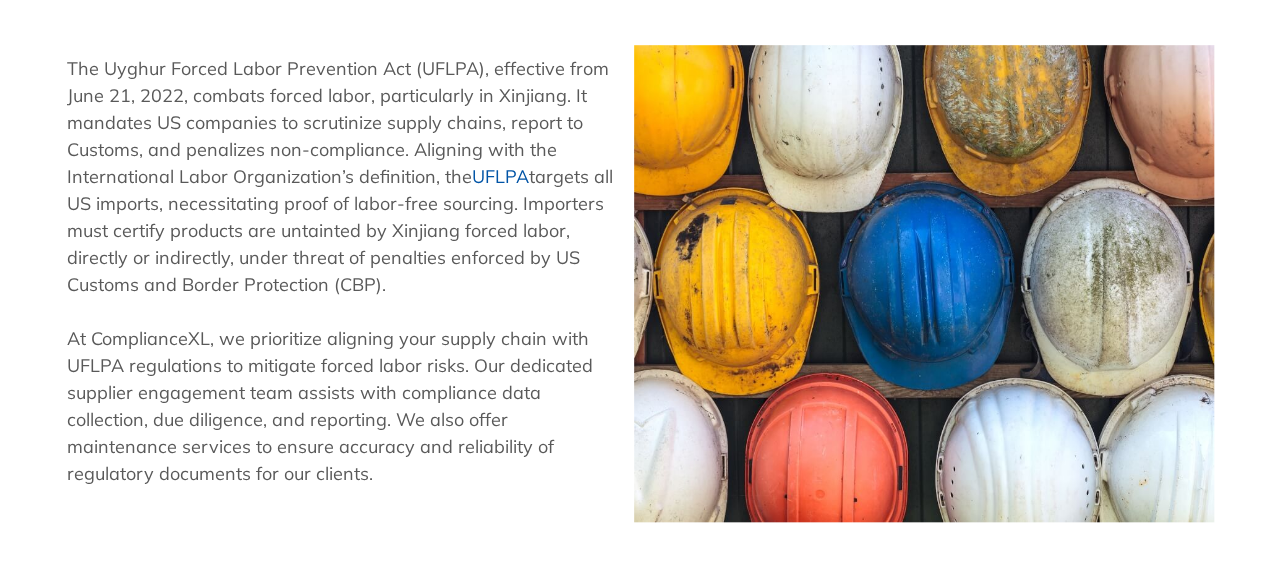 click on "The Uyghur Forced Labor Prevention Act (UFLPA), effective from June 21, 2022, combats forced labor, particularly in Xinjiang. It mandates US companies to scrutinize supply chains, report to Customs, and penalizes non-compliance. Aligning with the International Labor Organization’s definition, the  UFLPA  targets all US imports, necessitating proof of labor-free sourcing. Importers must certify products are untainted by Xinjiang forced labor, directly or indirectly, under threat of penalties enforced by US Customs and Border Protection (CBP).
At ComplianceXL, we prioritize aligning your supply chain with UFLPA regulations to mitigate forced labor risks. Our dedicated supplier engagement team assists with compliance data collection, due diligence, and reporting. We also offer maintenance services to ensure accuracy and reliability of regulatory documents for our clients." at bounding box center [341, 283] 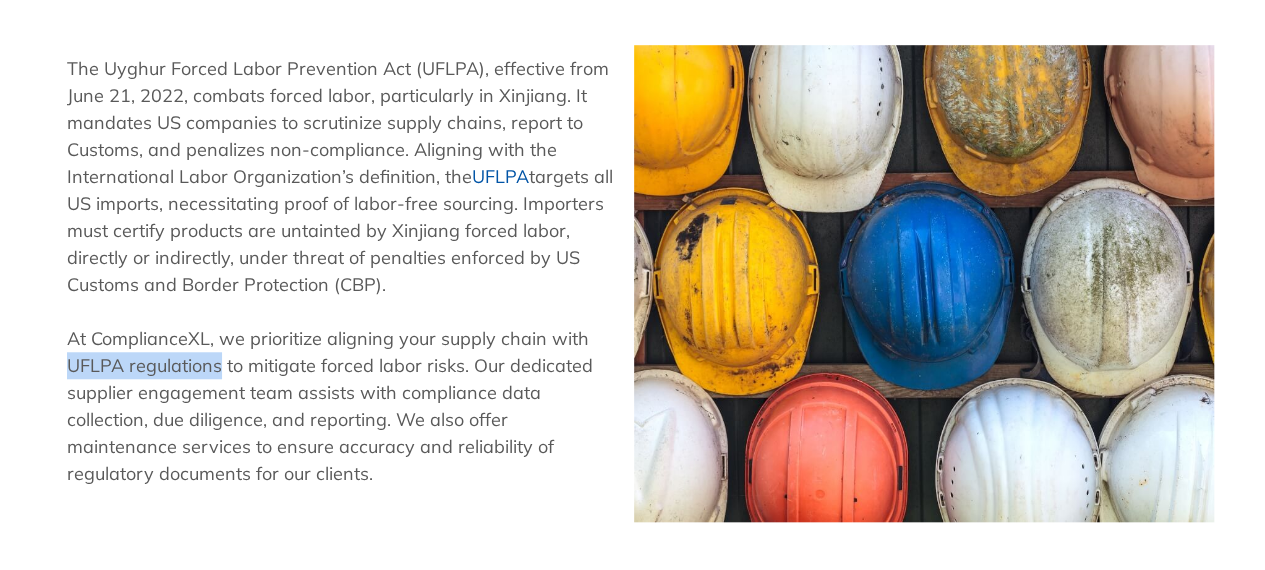 copy on "UFLPA regulations" 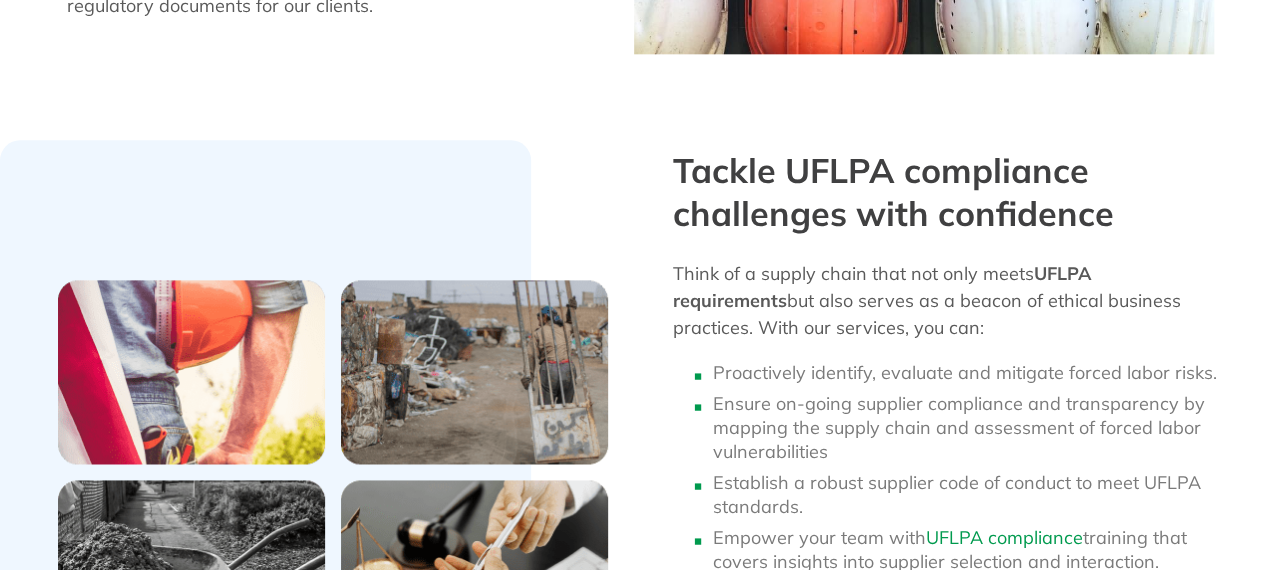 scroll, scrollTop: 1200, scrollLeft: 0, axis: vertical 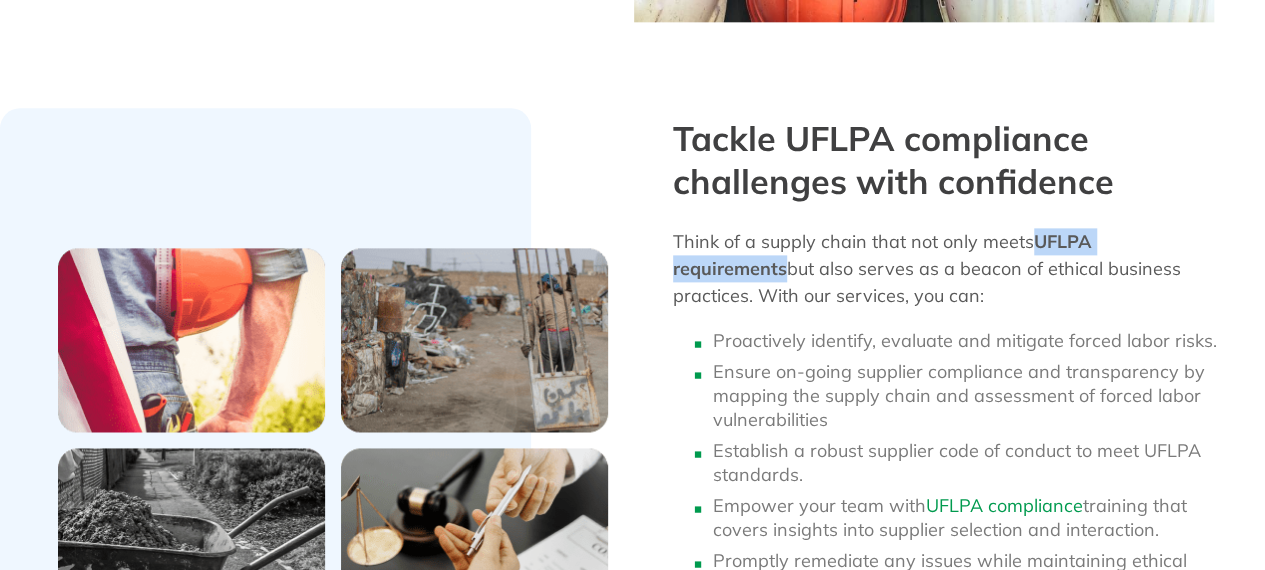 copy on "UFLPA requirements" 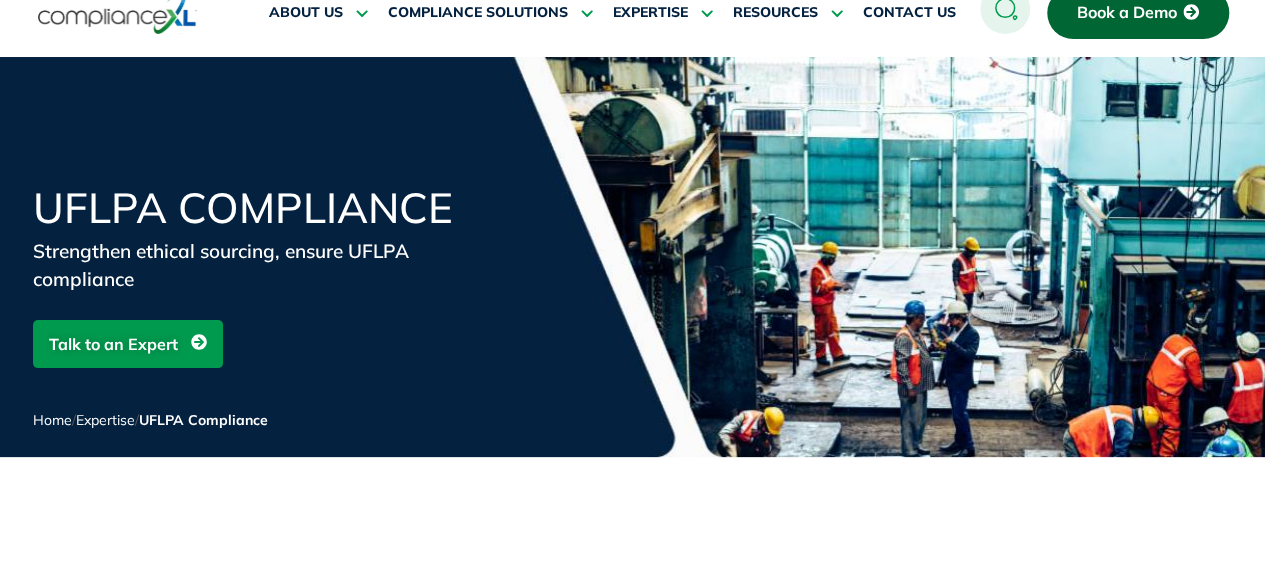 scroll, scrollTop: 0, scrollLeft: 0, axis: both 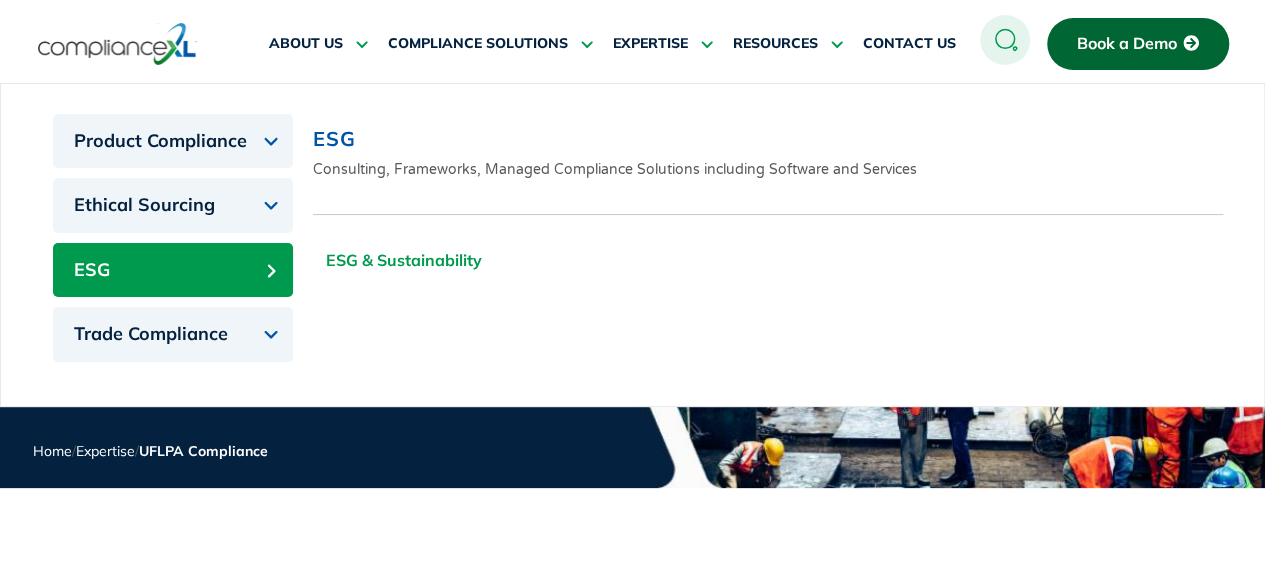 click on "ESG & Sustainability" 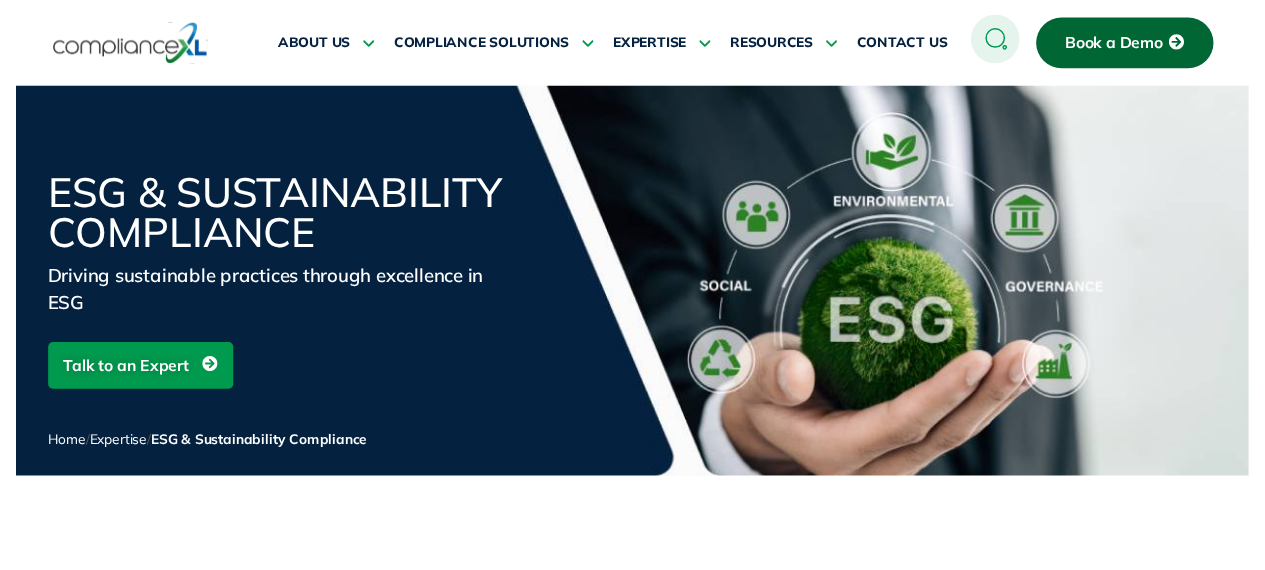 scroll, scrollTop: 0, scrollLeft: 0, axis: both 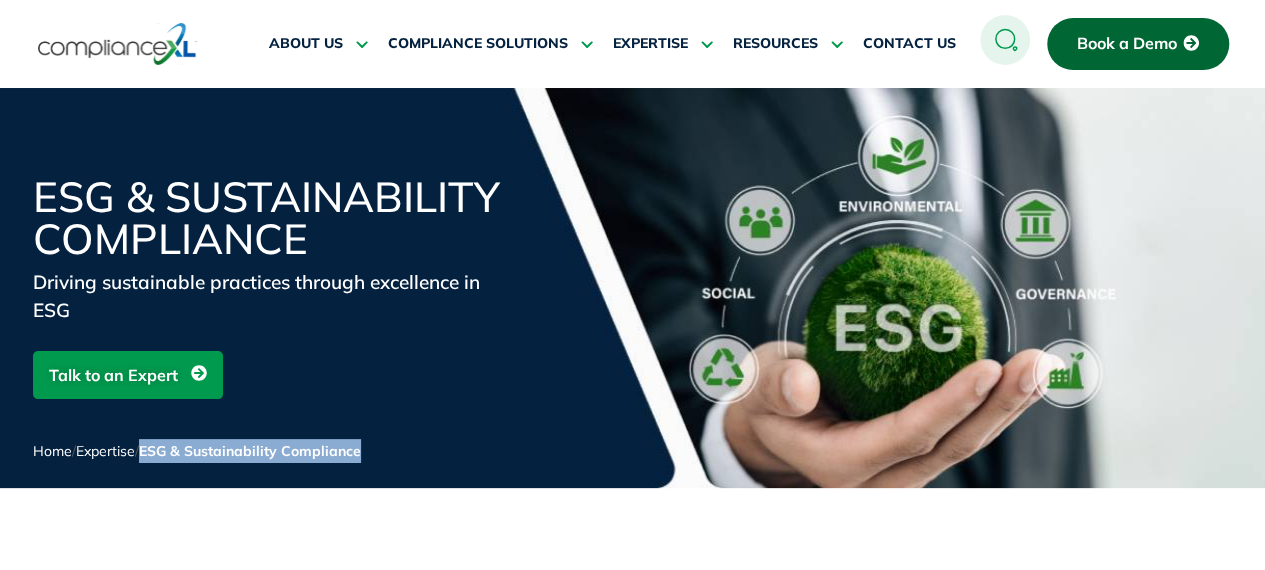 drag, startPoint x: 400, startPoint y: 457, endPoint x: 156, endPoint y: 461, distance: 244.03279 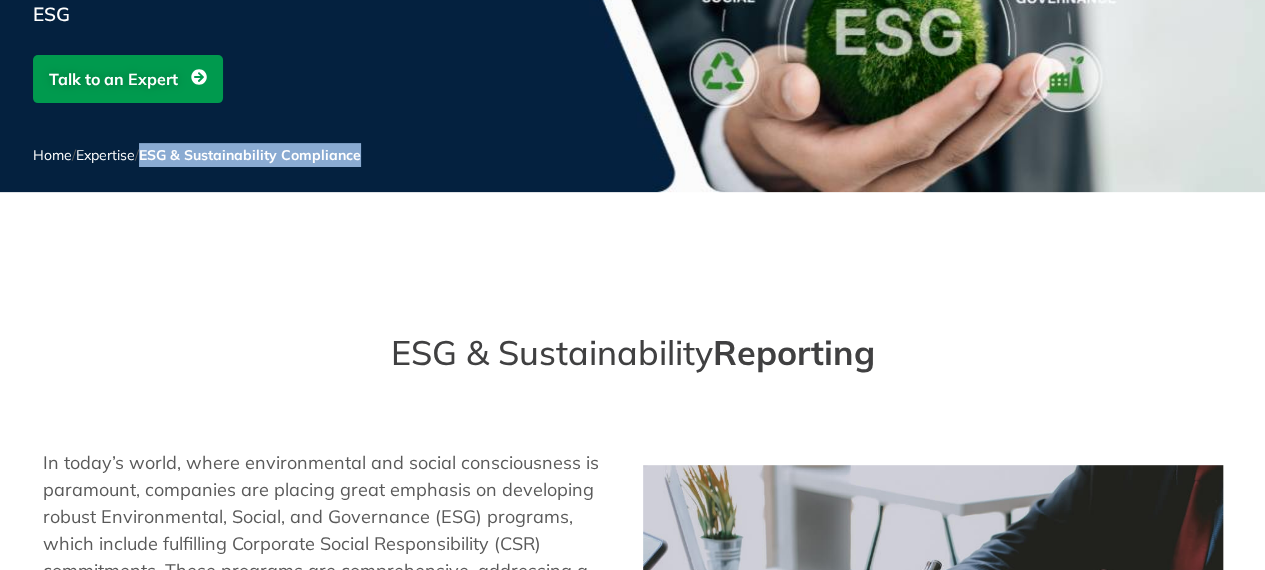 scroll, scrollTop: 400, scrollLeft: 0, axis: vertical 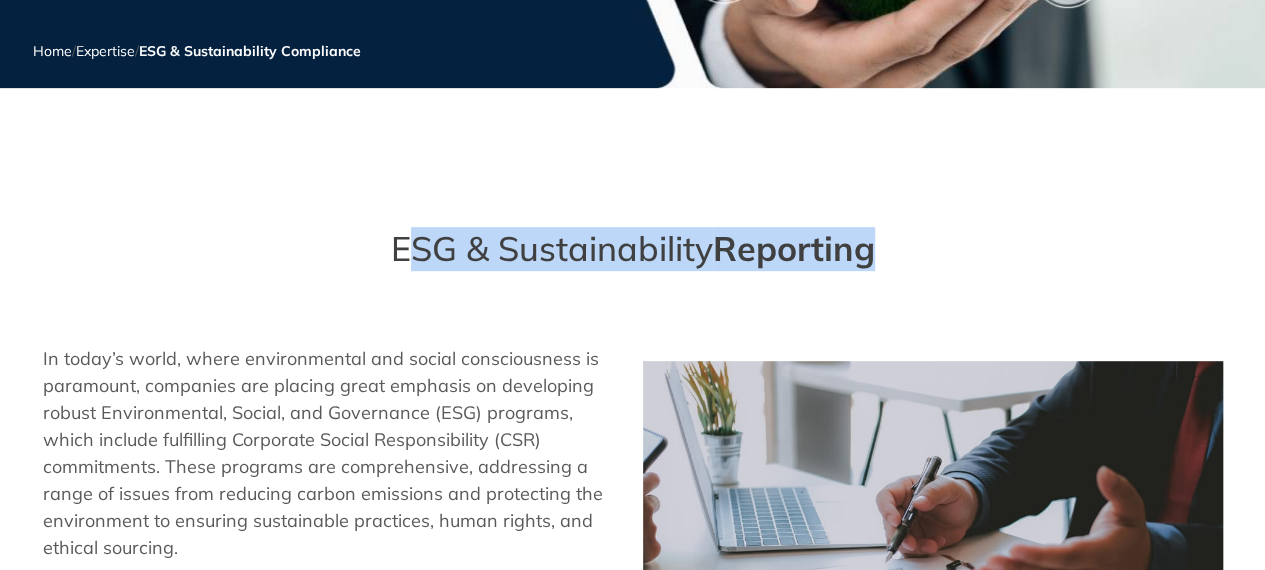 drag, startPoint x: 390, startPoint y: 235, endPoint x: 984, endPoint y: 269, distance: 594.9723 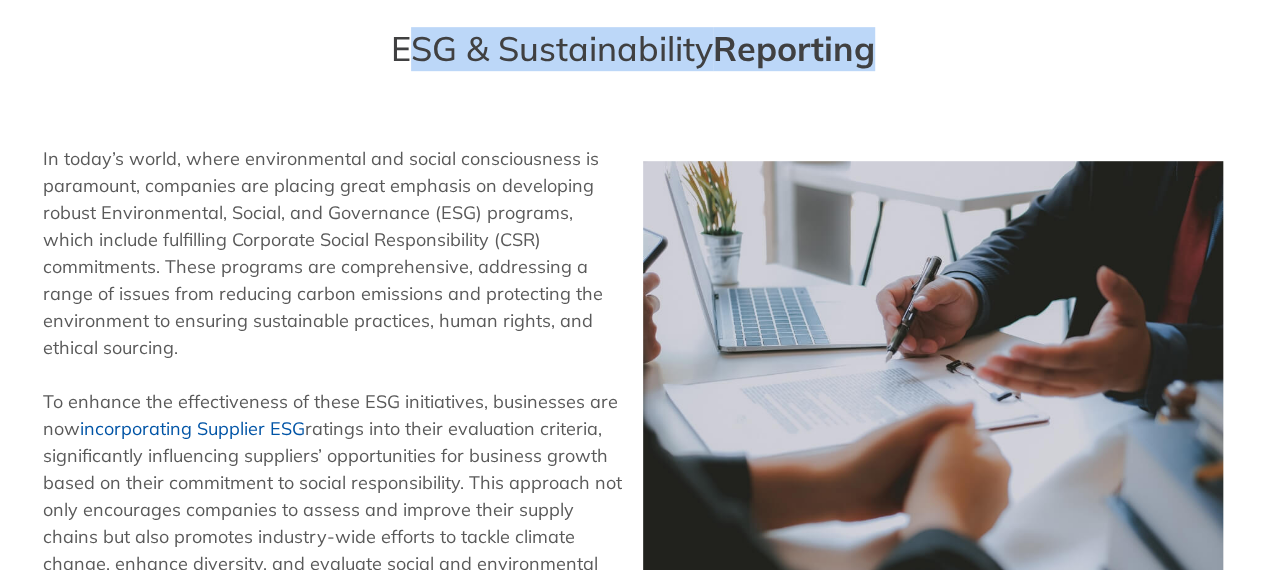 scroll, scrollTop: 700, scrollLeft: 0, axis: vertical 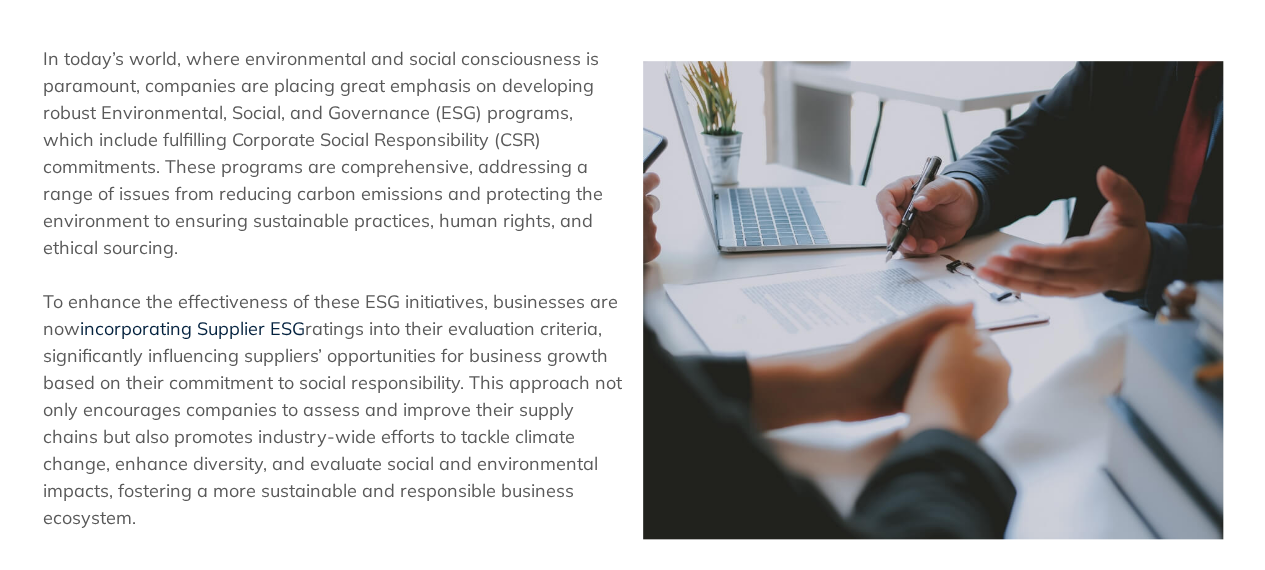 copy on "incorporating Supplier ESG" 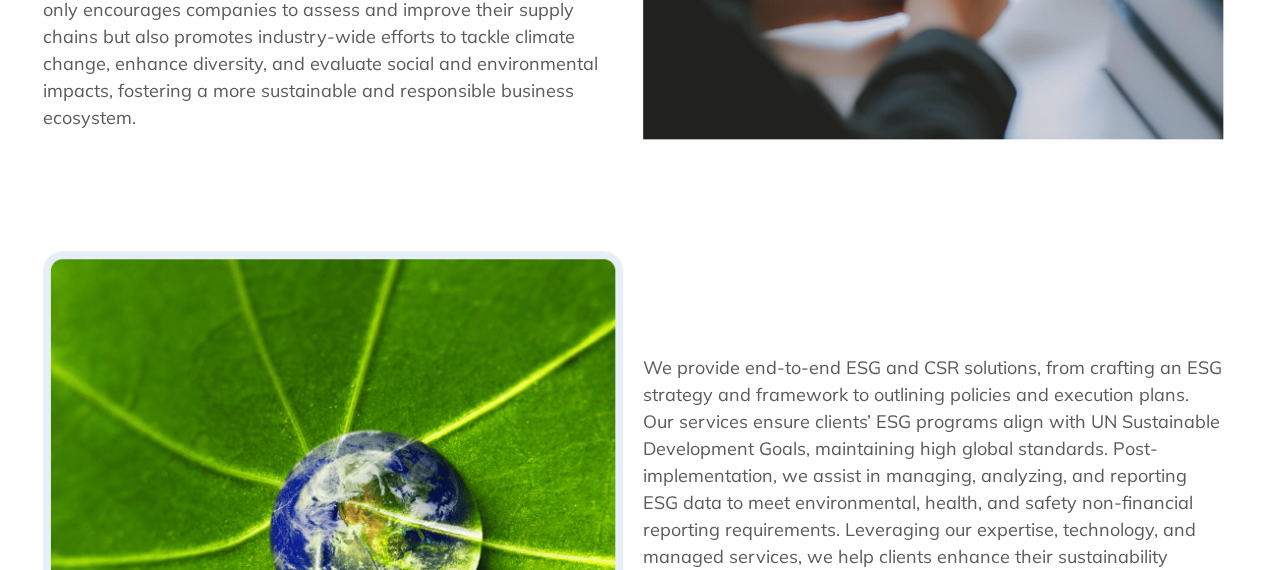 scroll, scrollTop: 1200, scrollLeft: 0, axis: vertical 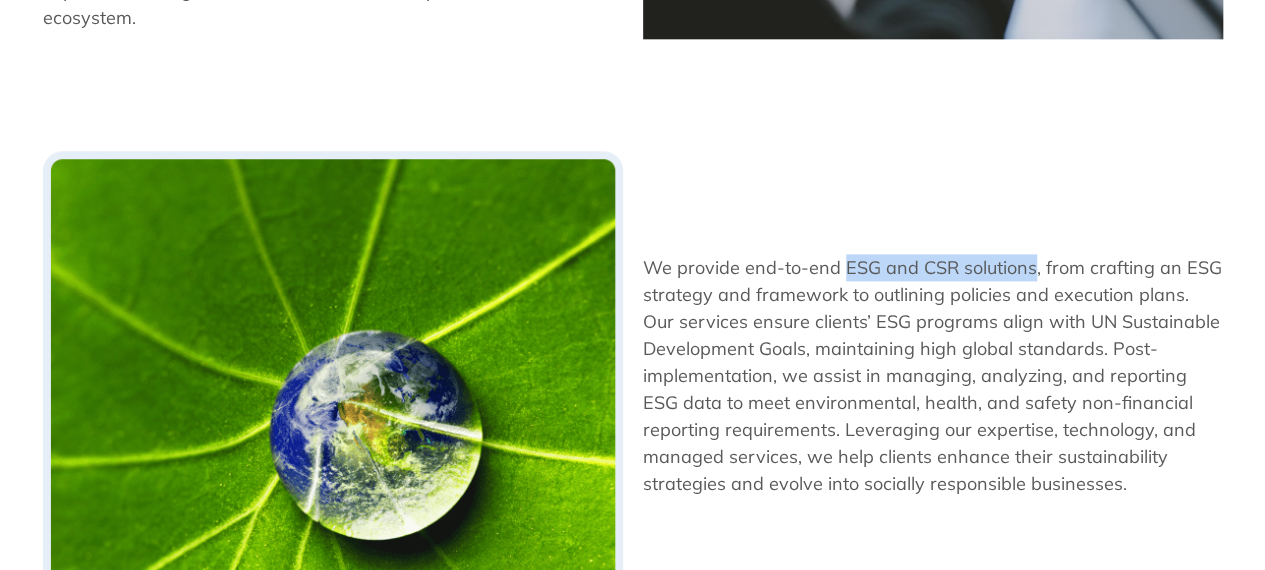 drag, startPoint x: 845, startPoint y: 235, endPoint x: 1029, endPoint y: 243, distance: 184.17383 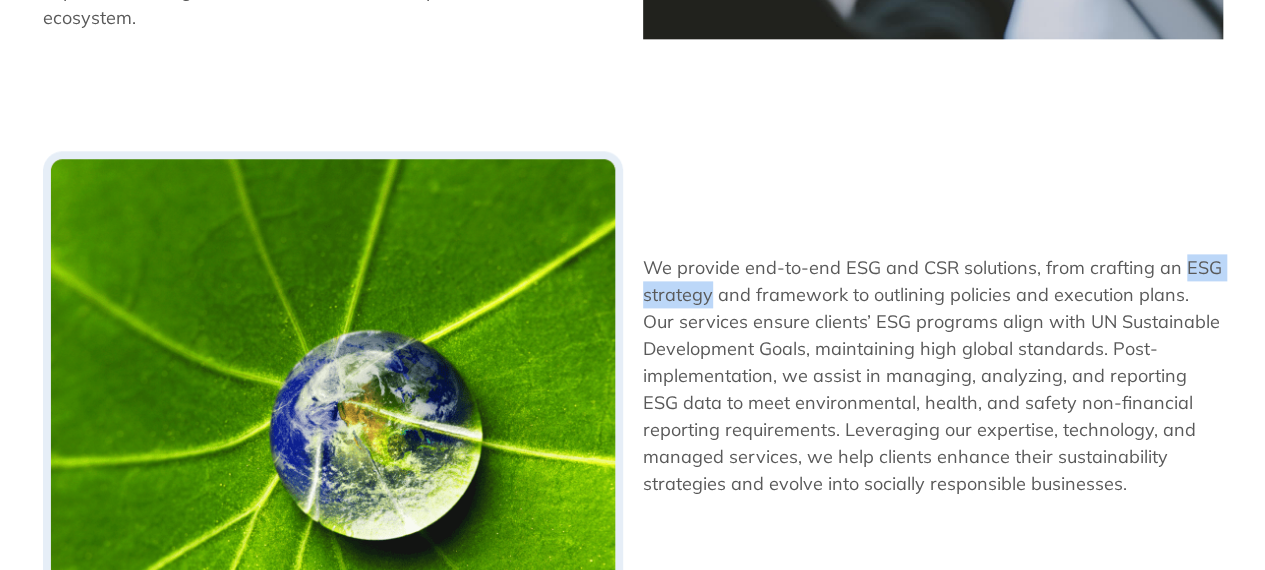 drag, startPoint x: 1181, startPoint y: 234, endPoint x: 712, endPoint y: 275, distance: 470.7887 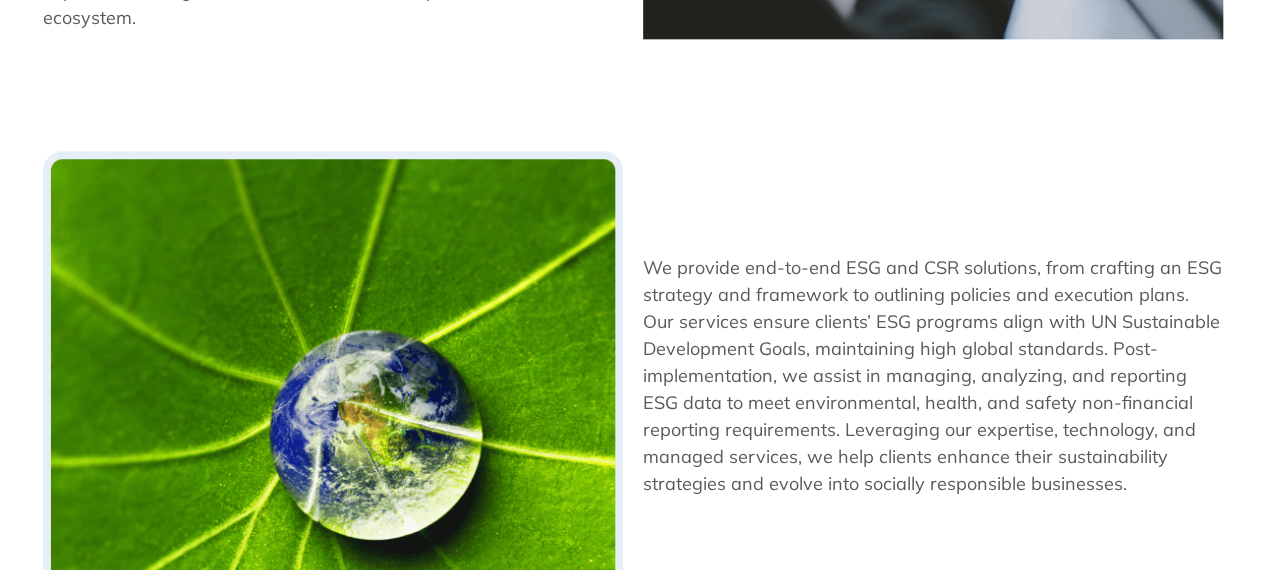 click on "We provide end-to-end ESG and CSR solutions, from crafting an ESG strategy and framework to outlining policies and execution plans. Our services ensure clients’ ESG programs align with UN Sustainable Development Goals, maintaining high global standards. Post-implementation, we assist in managing, analyzing, and reporting ESG data to meet environmental, health, and safety non-financial reporting requirements. Leveraging our expertise, technology, and managed services, we help clients enhance their sustainability strategies and evolve into socially responsible businesses." at bounding box center [933, 375] 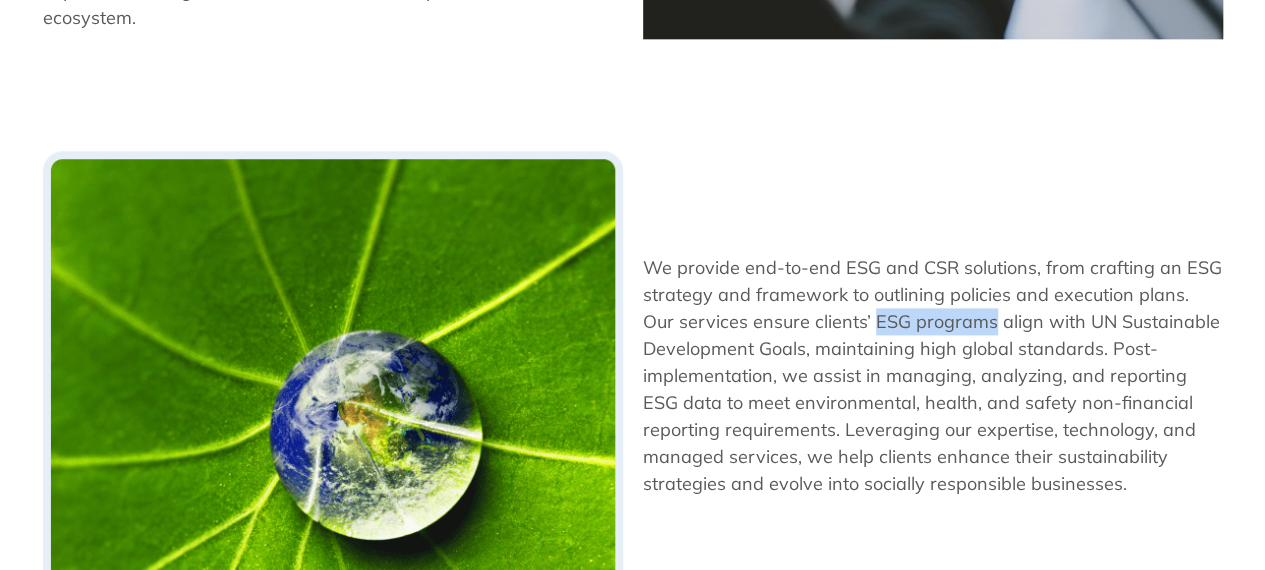 drag, startPoint x: 836, startPoint y: 295, endPoint x: 954, endPoint y: 304, distance: 118.34272 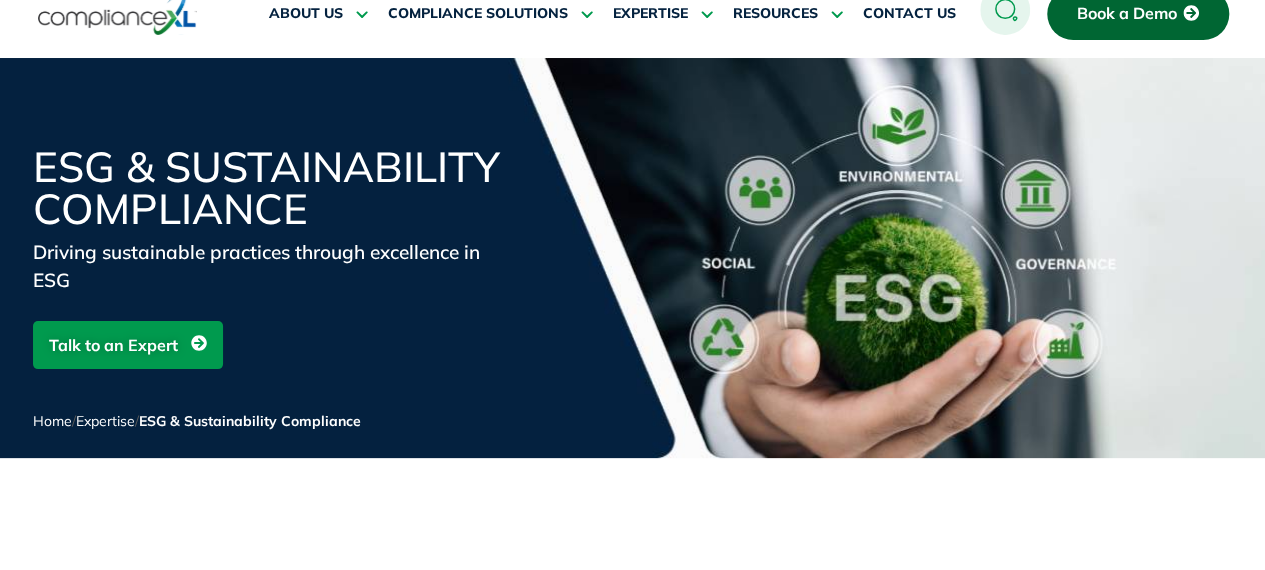 scroll, scrollTop: 0, scrollLeft: 0, axis: both 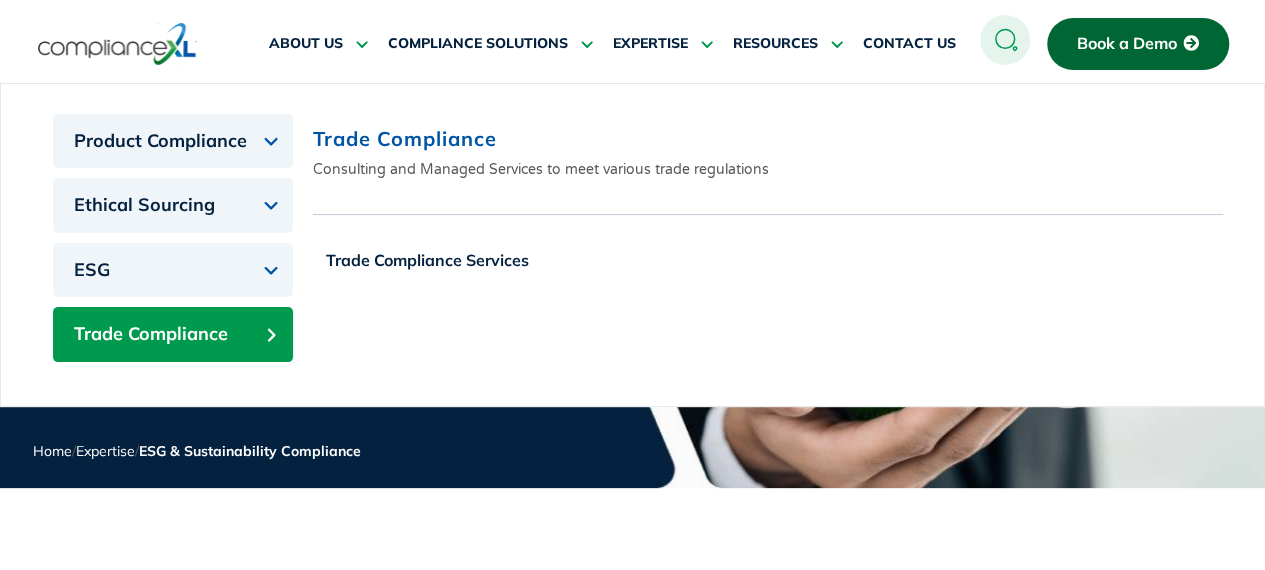 click on "Trade Compliance" at bounding box center [151, 334] 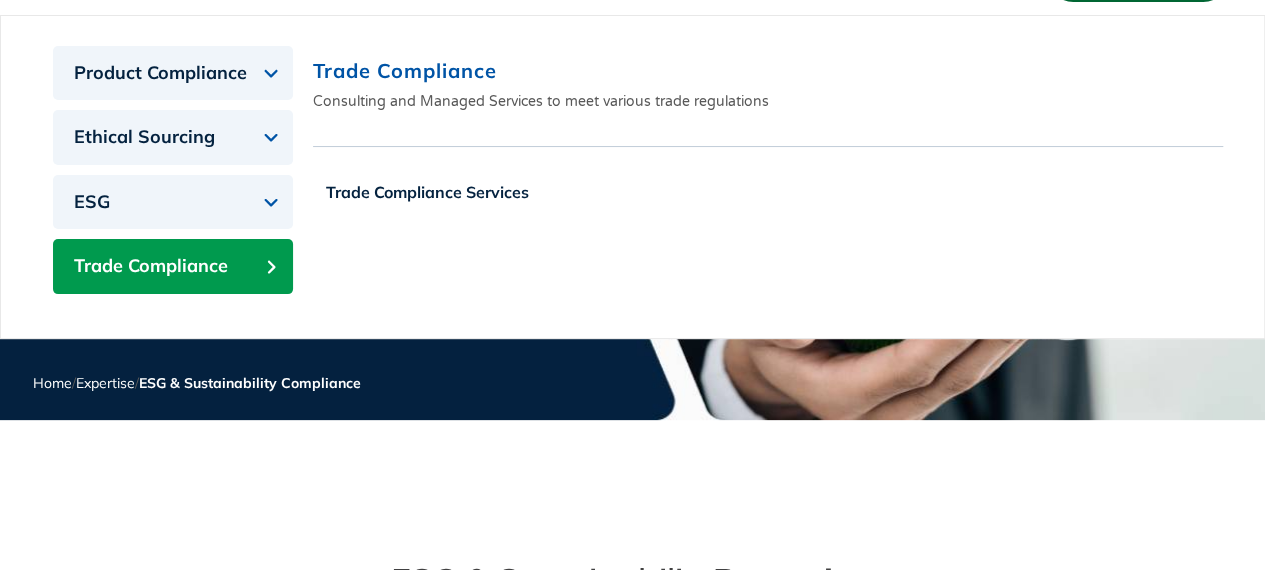 scroll, scrollTop: 100, scrollLeft: 0, axis: vertical 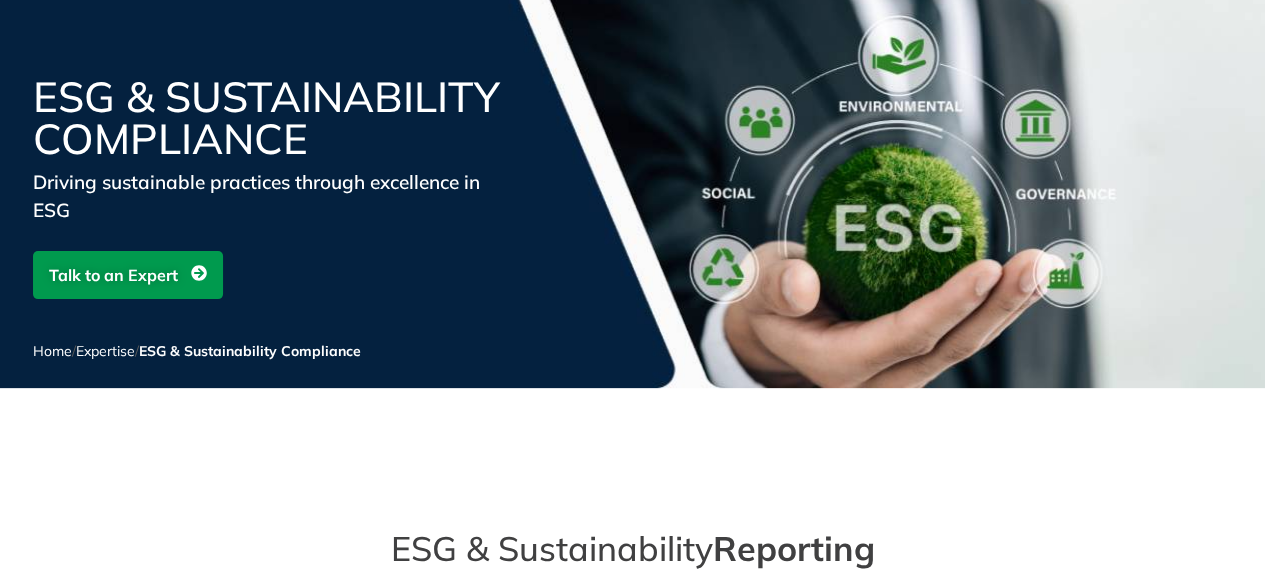 click on "Talk to an Expert" at bounding box center [128, 275] 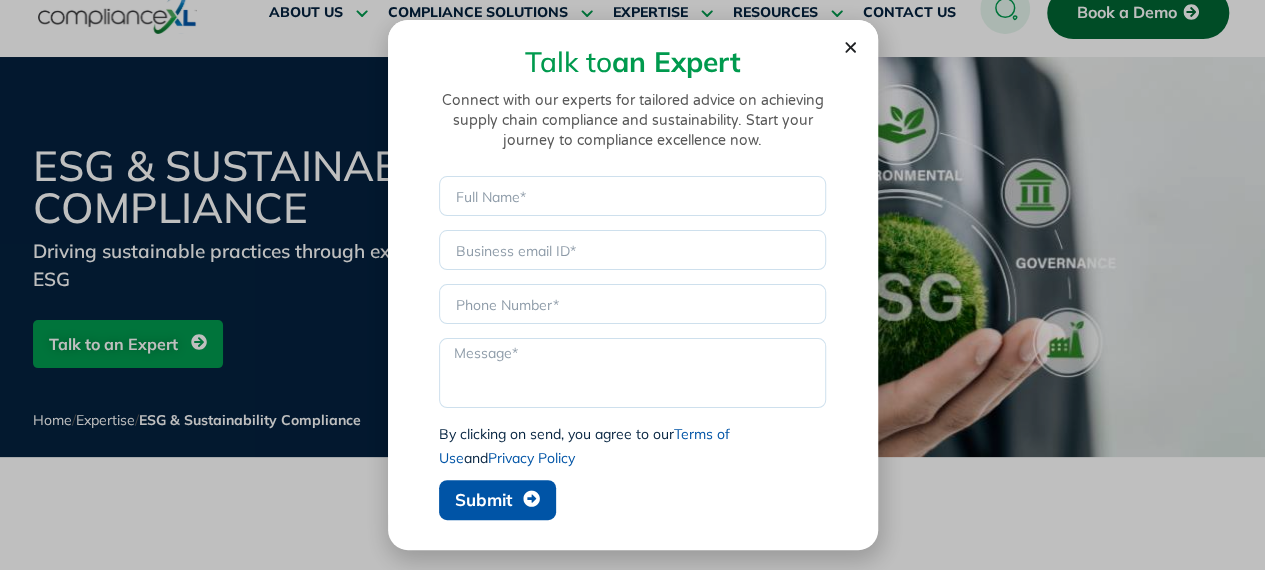 scroll, scrollTop: 0, scrollLeft: 0, axis: both 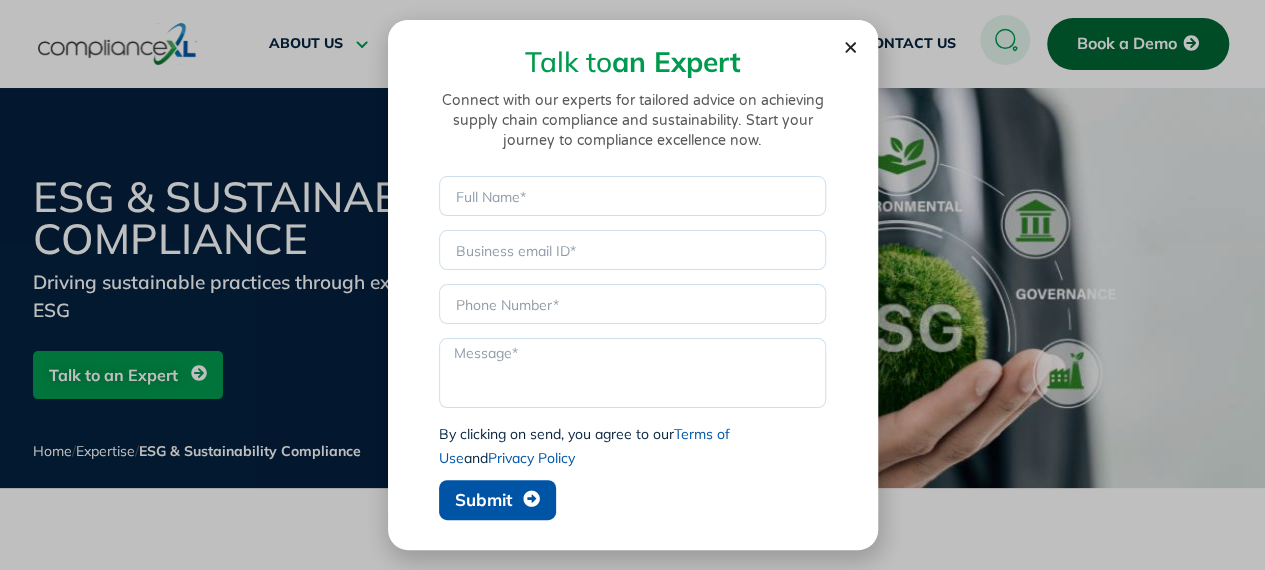 click 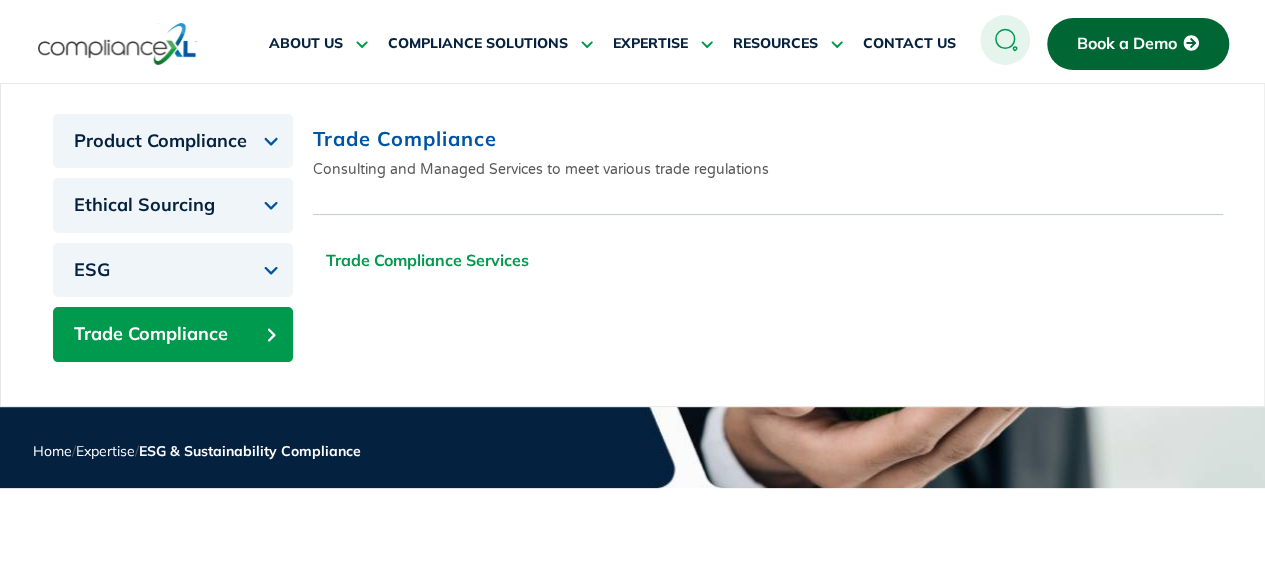 click on "Trade Compliance Services" 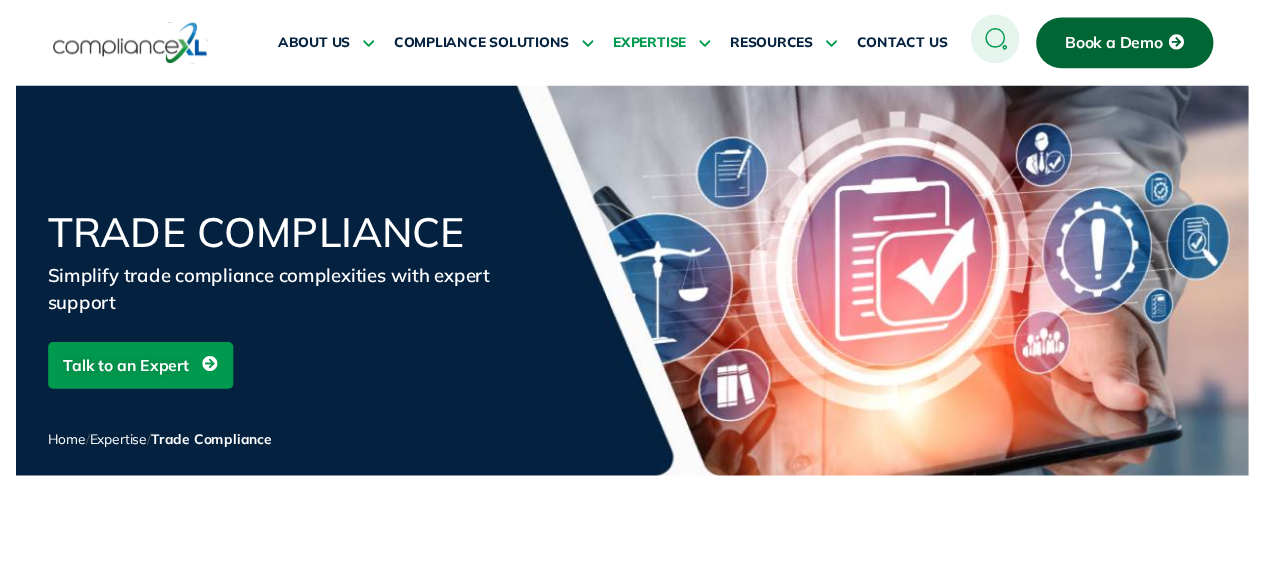 scroll, scrollTop: 0, scrollLeft: 0, axis: both 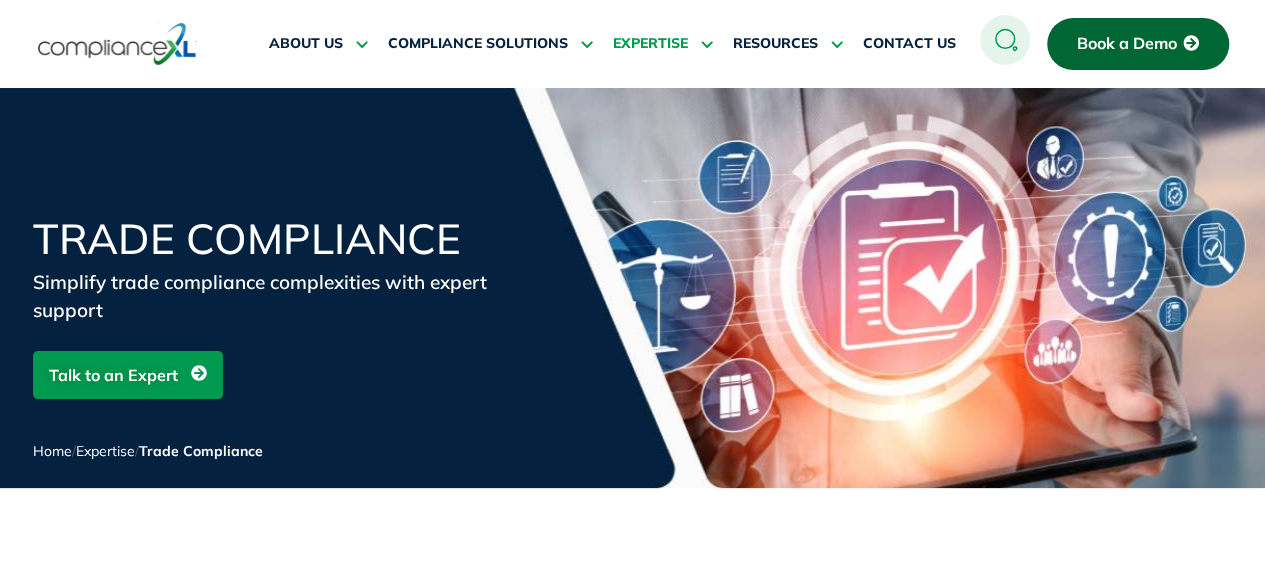 click at bounding box center [704, 43] 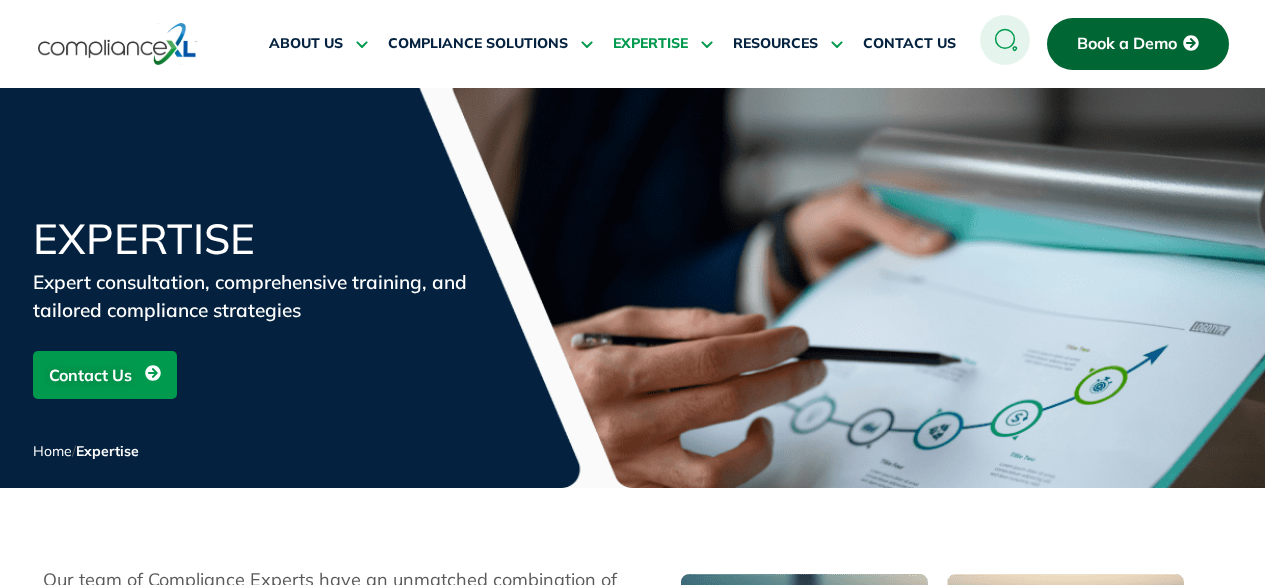 scroll, scrollTop: 0, scrollLeft: 0, axis: both 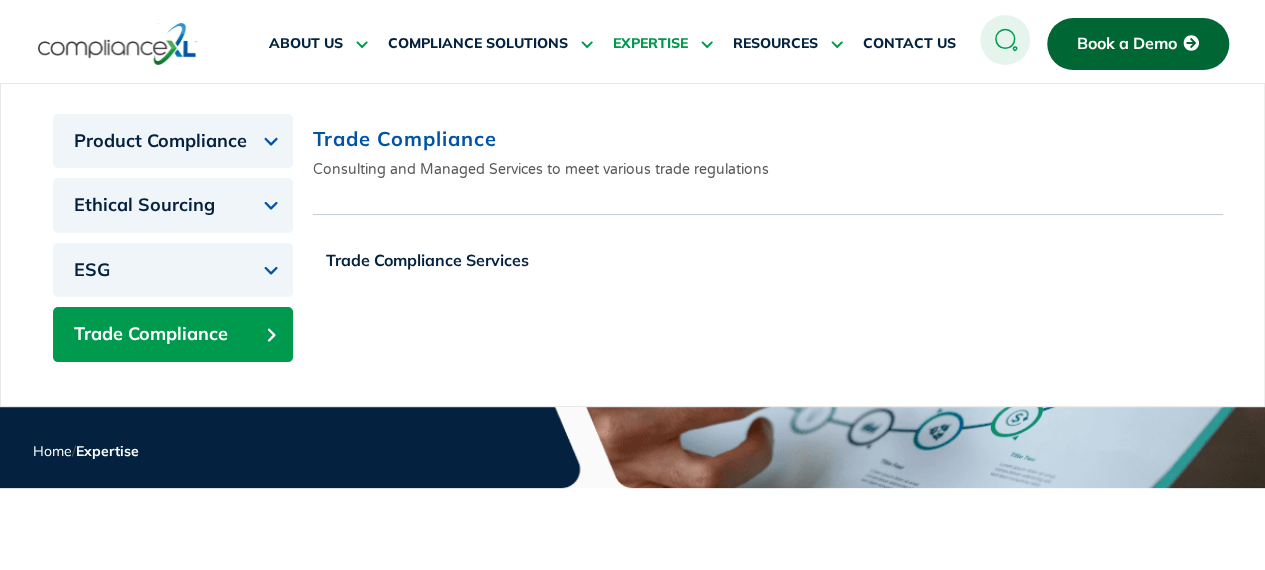click on "Trade Compliance" at bounding box center [173, 334] 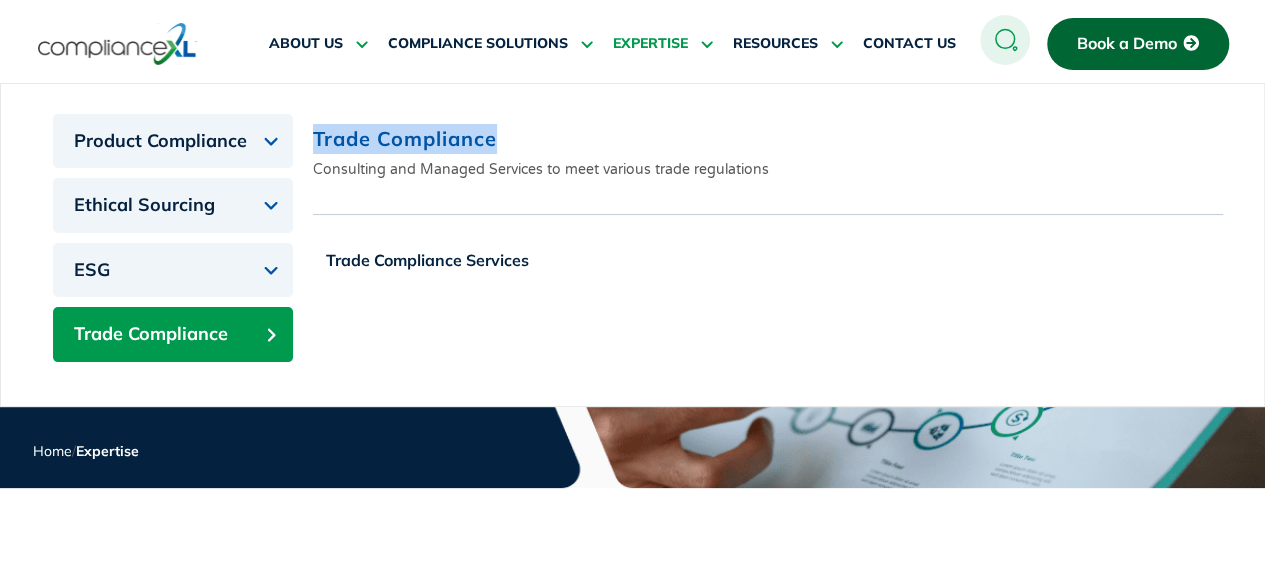 drag, startPoint x: 316, startPoint y: 135, endPoint x: 522, endPoint y: 144, distance: 206.1965 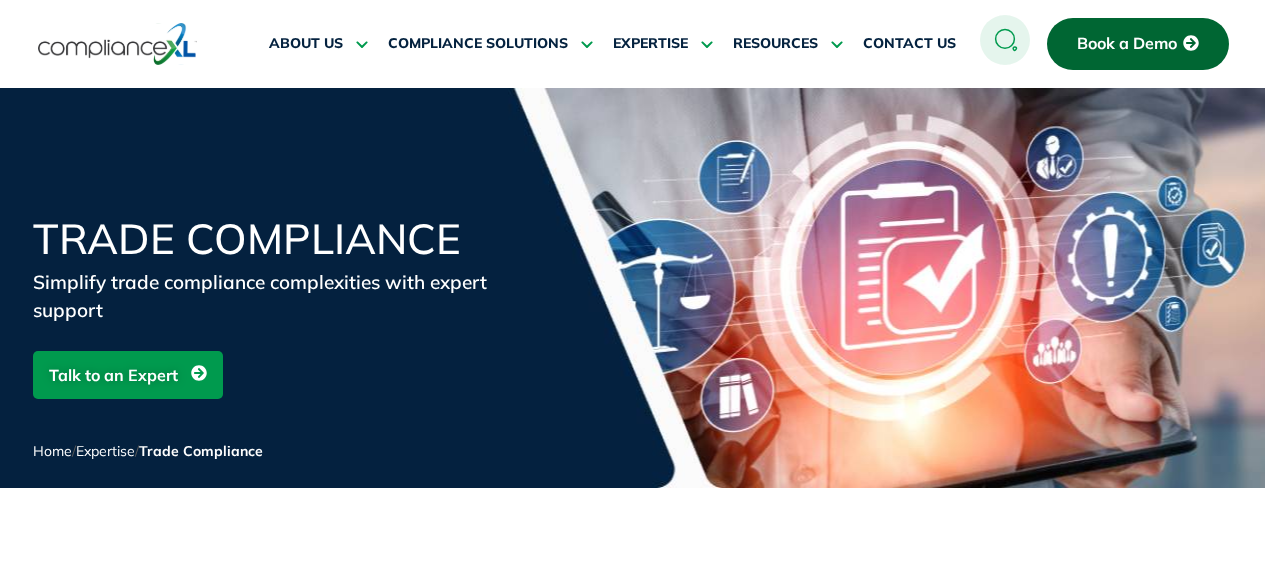 scroll, scrollTop: 0, scrollLeft: 0, axis: both 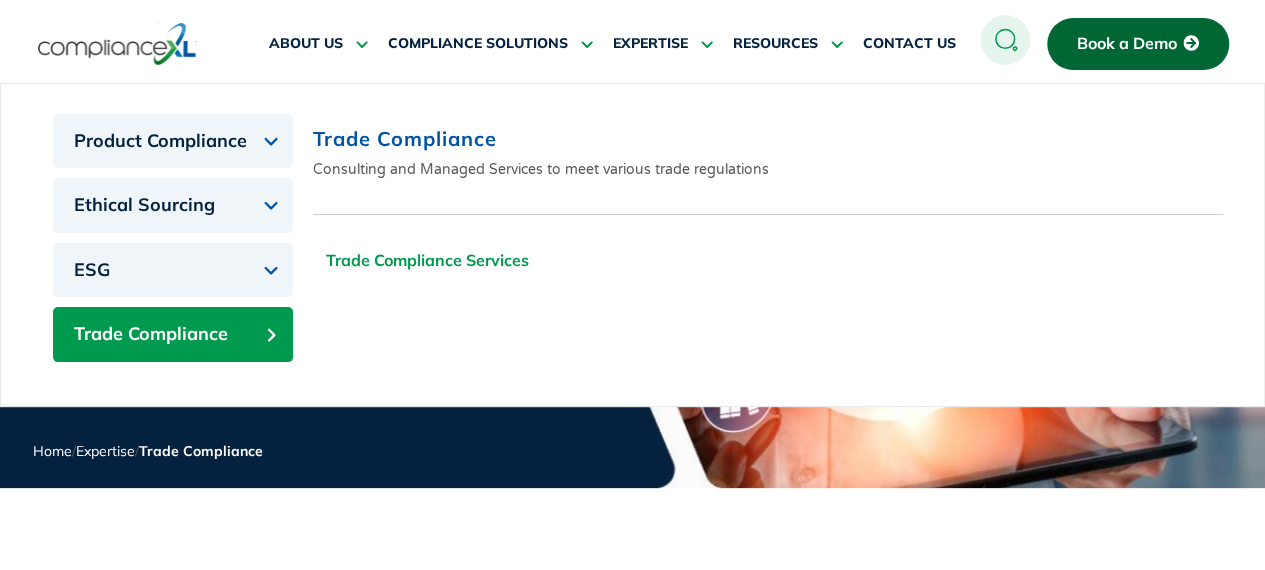 click on "Trade Compliance Services" 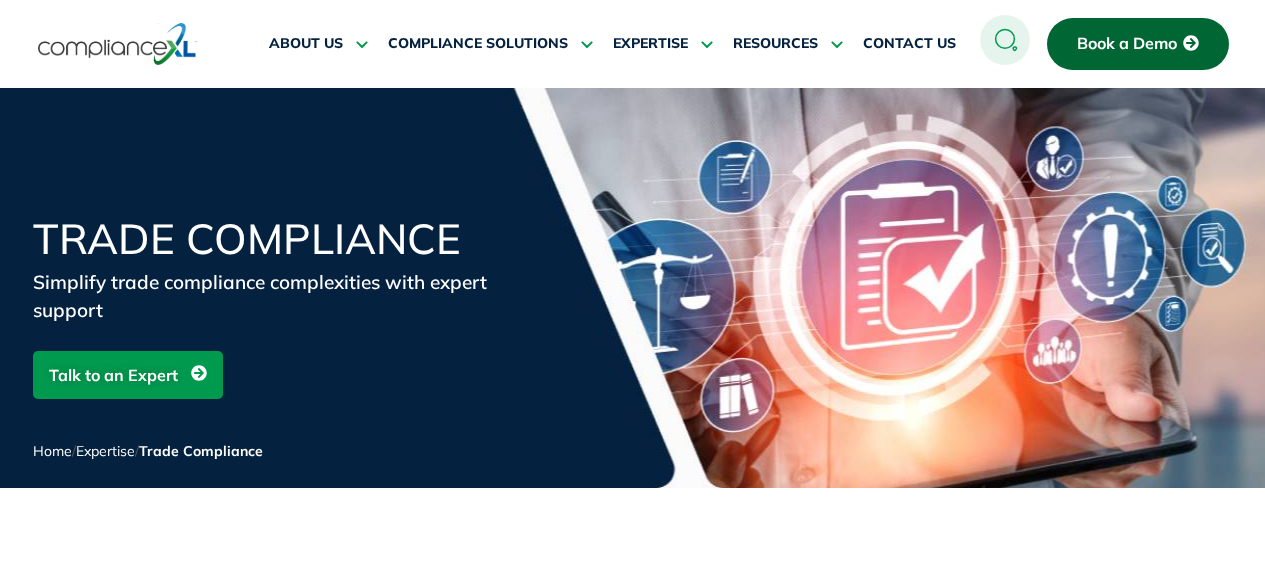 scroll, scrollTop: 0, scrollLeft: 0, axis: both 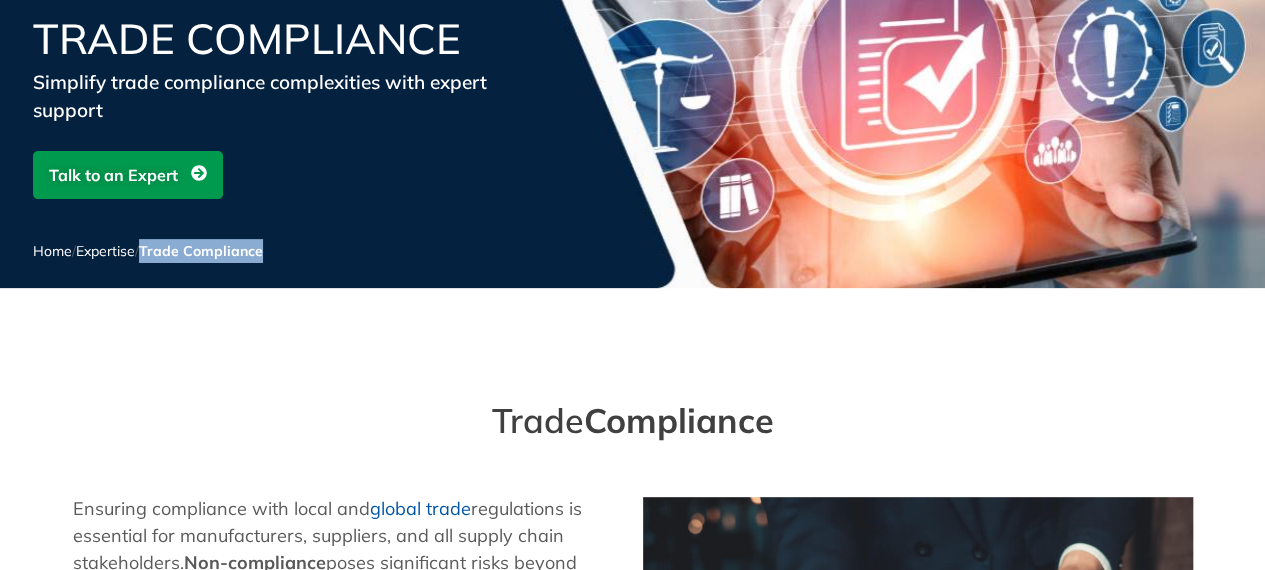 drag, startPoint x: 155, startPoint y: 248, endPoint x: 311, endPoint y: 251, distance: 156.02884 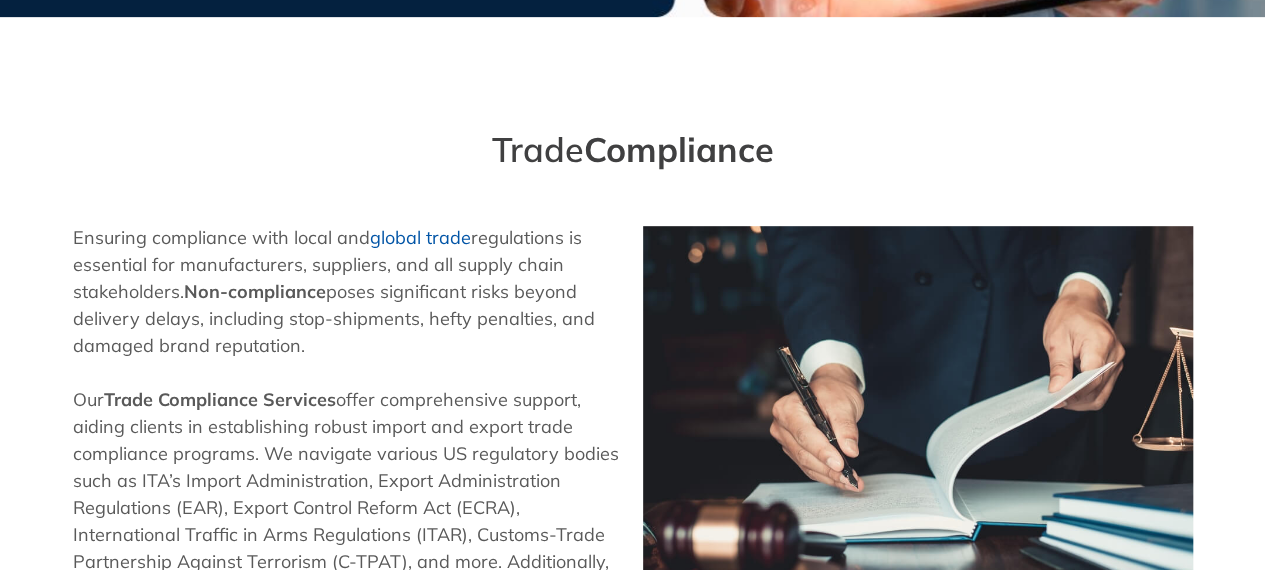 scroll, scrollTop: 500, scrollLeft: 0, axis: vertical 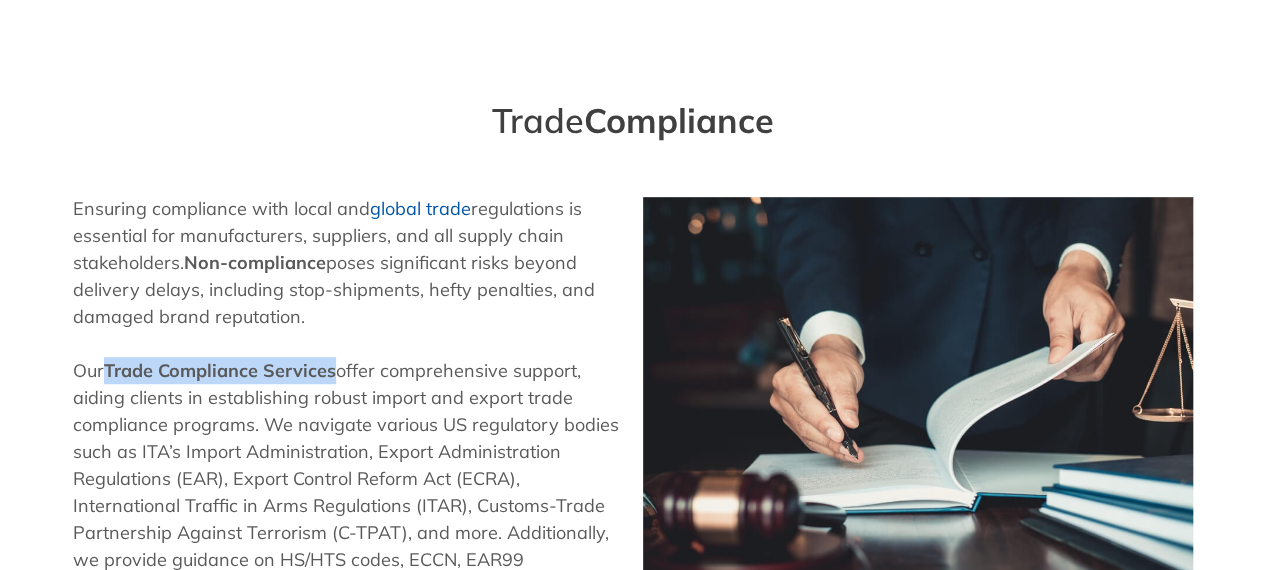 copy on "Trade Compliance Services" 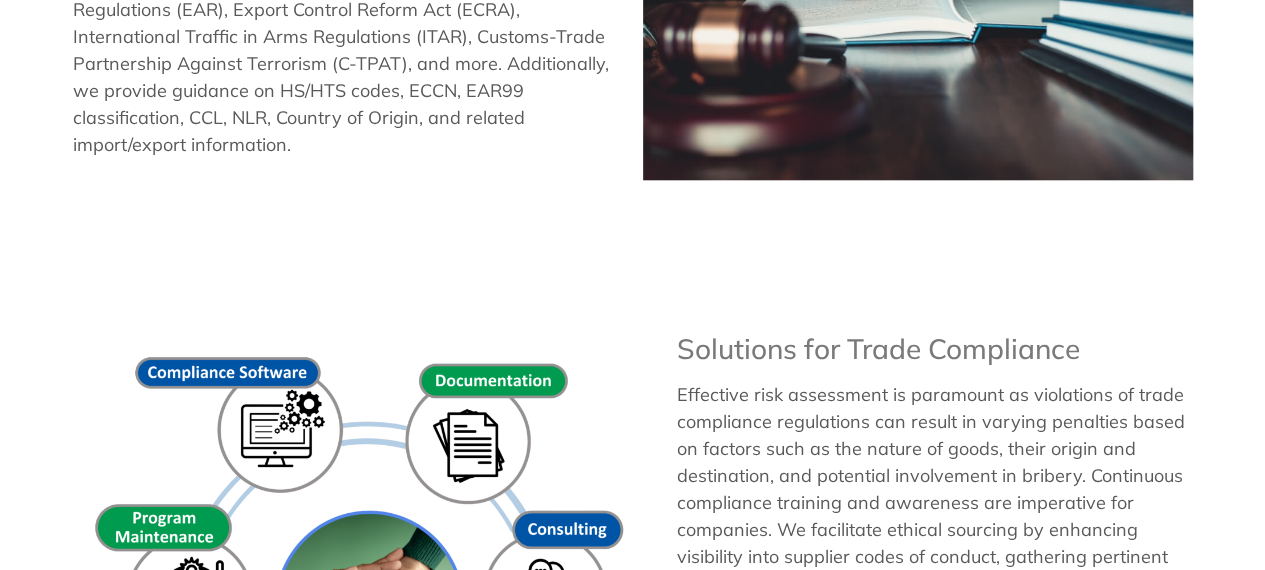 scroll, scrollTop: 1000, scrollLeft: 0, axis: vertical 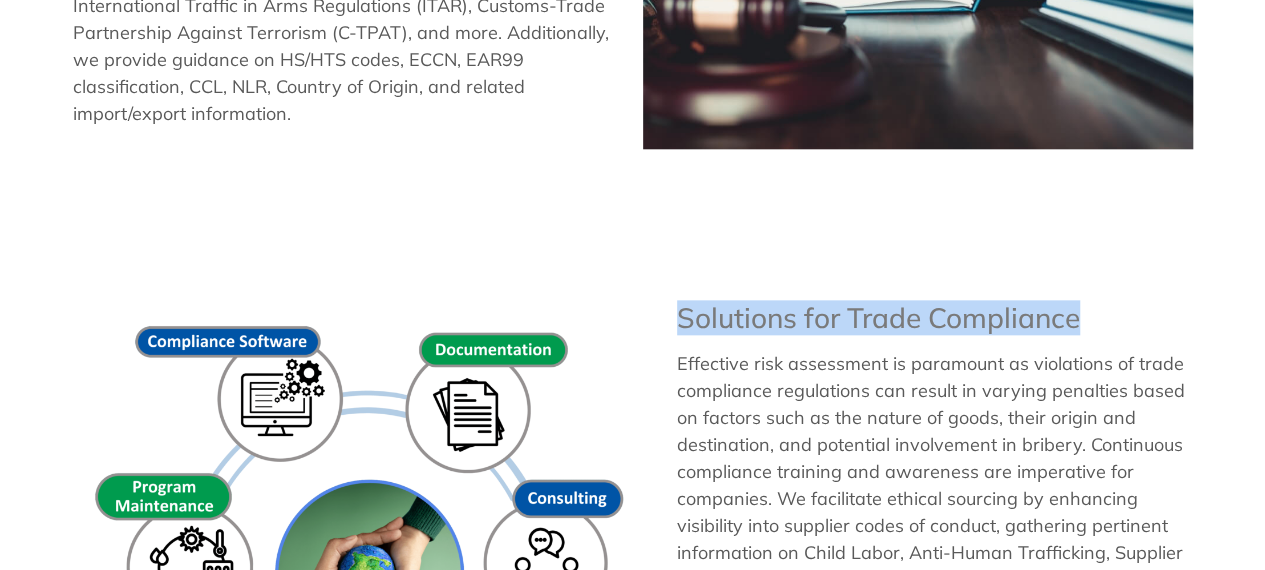 drag, startPoint x: 677, startPoint y: 317, endPoint x: 1174, endPoint y: 323, distance: 497.03622 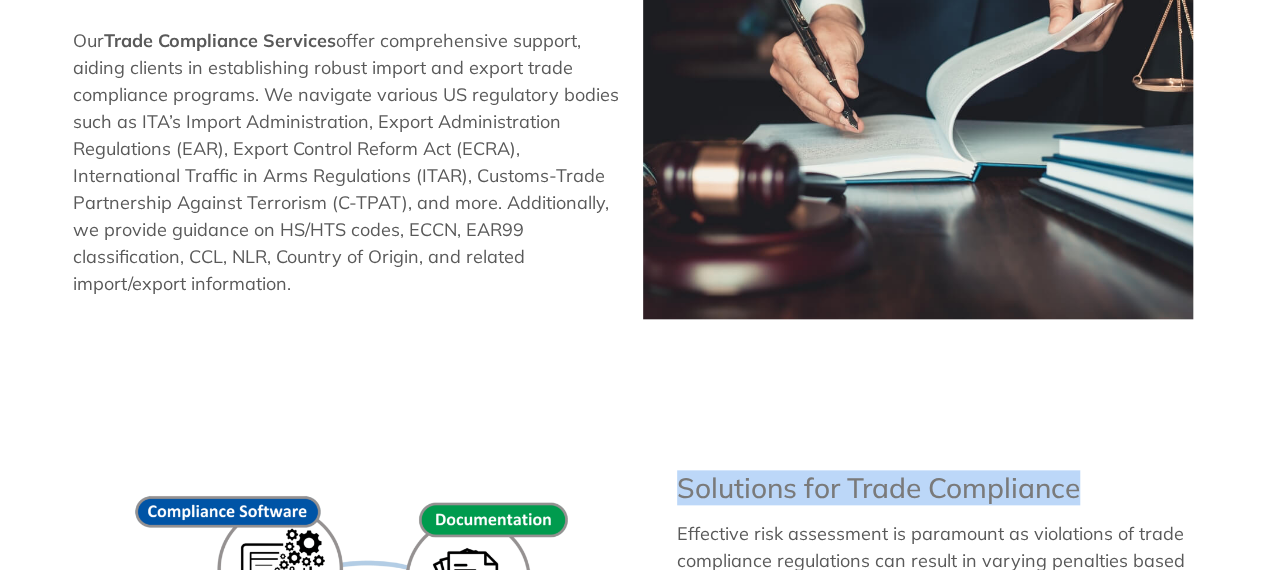 scroll, scrollTop: 800, scrollLeft: 0, axis: vertical 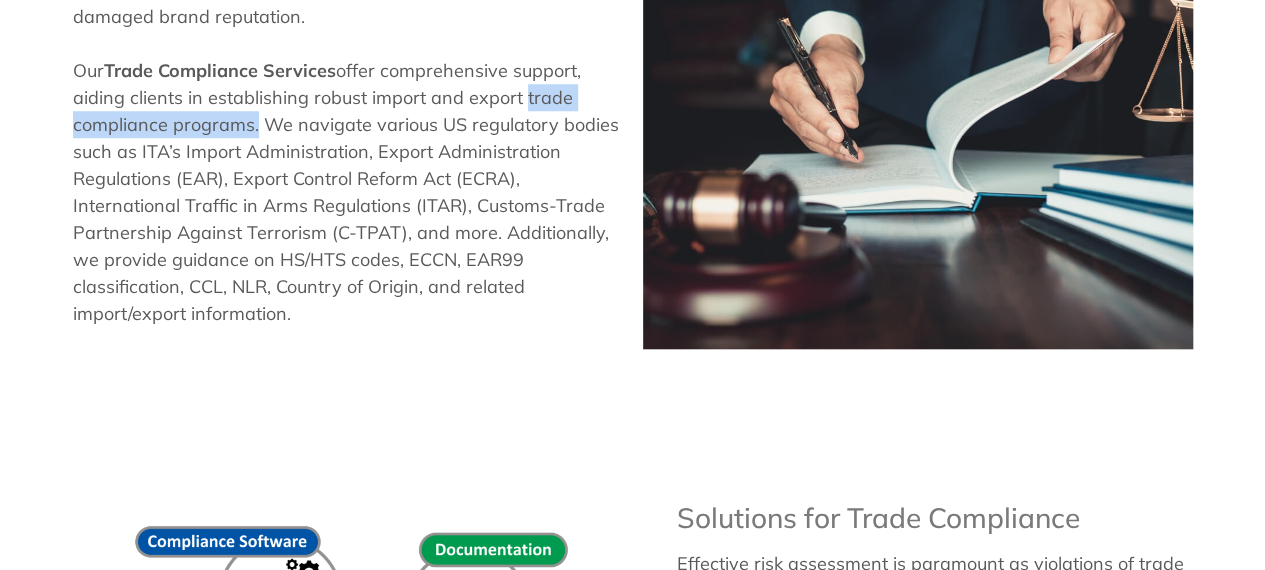 copy on "trade compliance programs" 